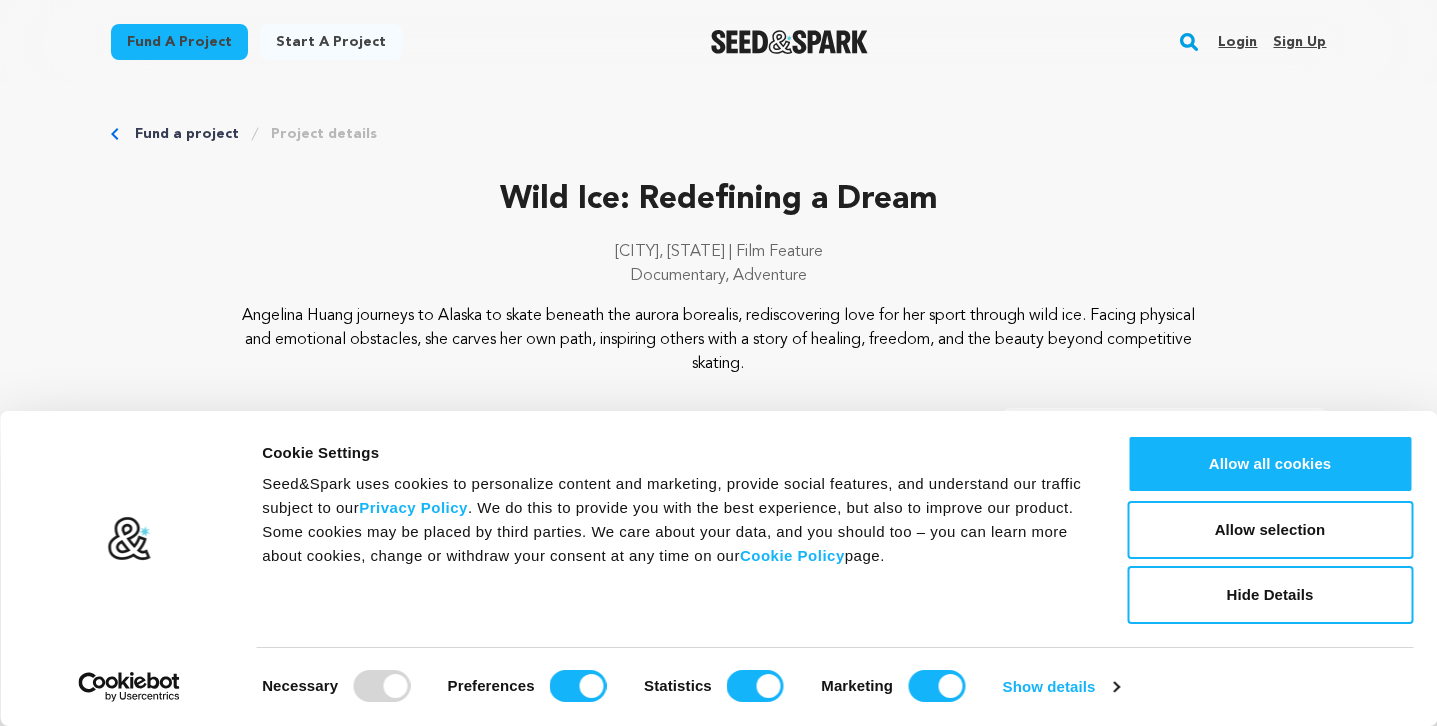 scroll, scrollTop: 0, scrollLeft: 0, axis: both 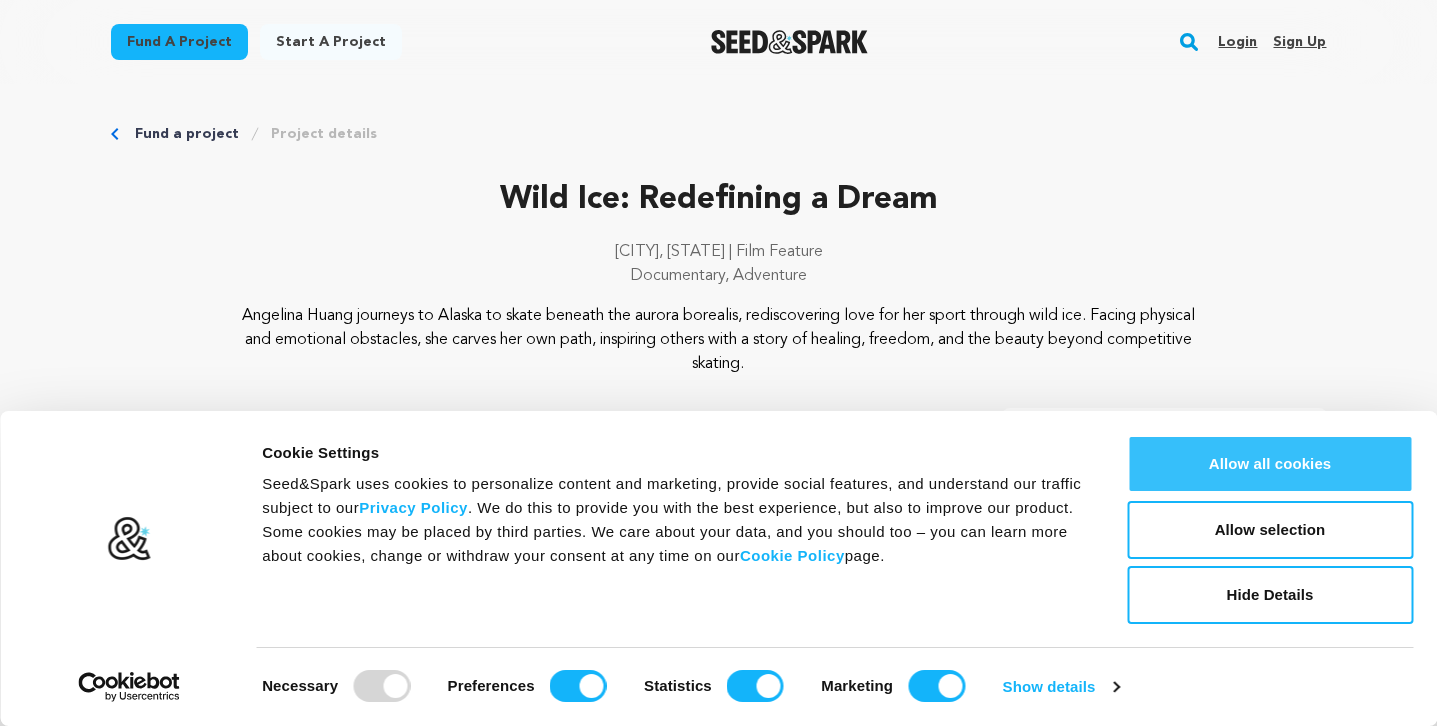 click on "Allow all cookies" at bounding box center (1270, 464) 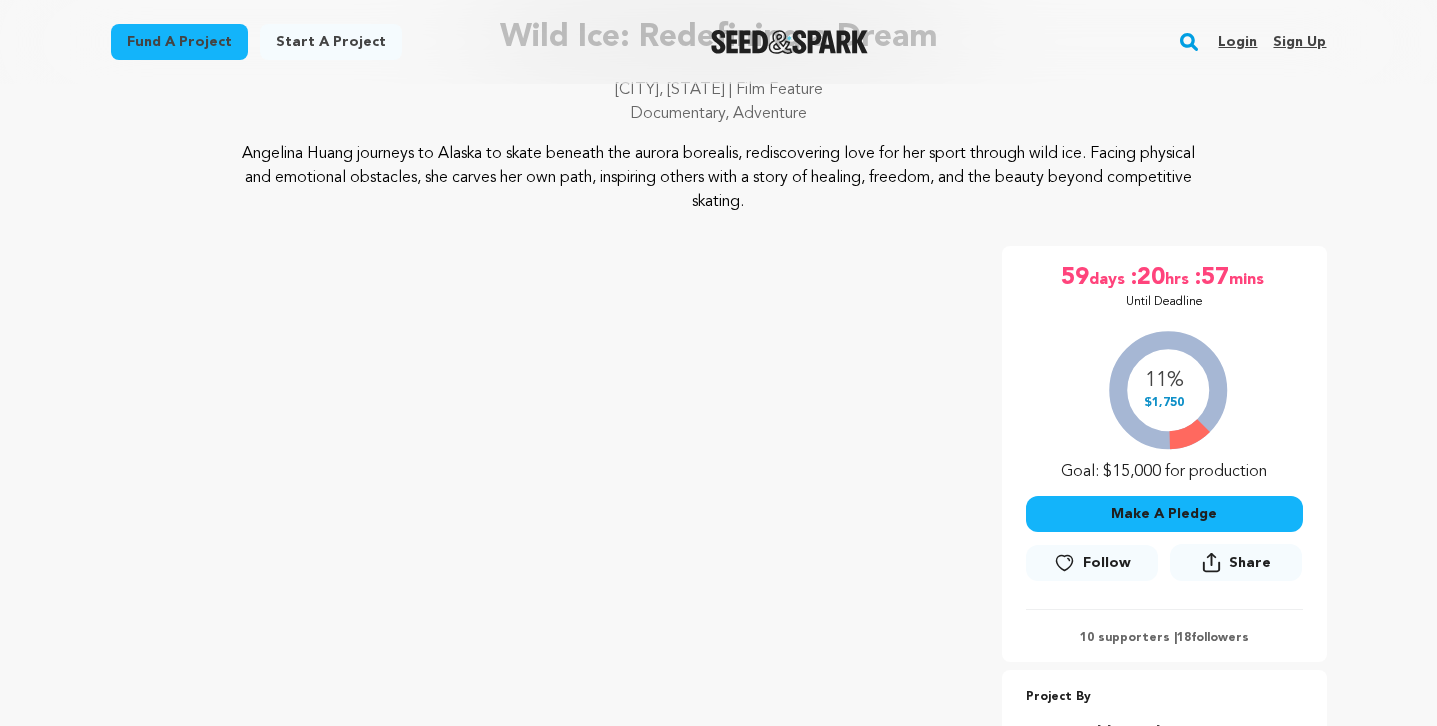scroll, scrollTop: 226, scrollLeft: 0, axis: vertical 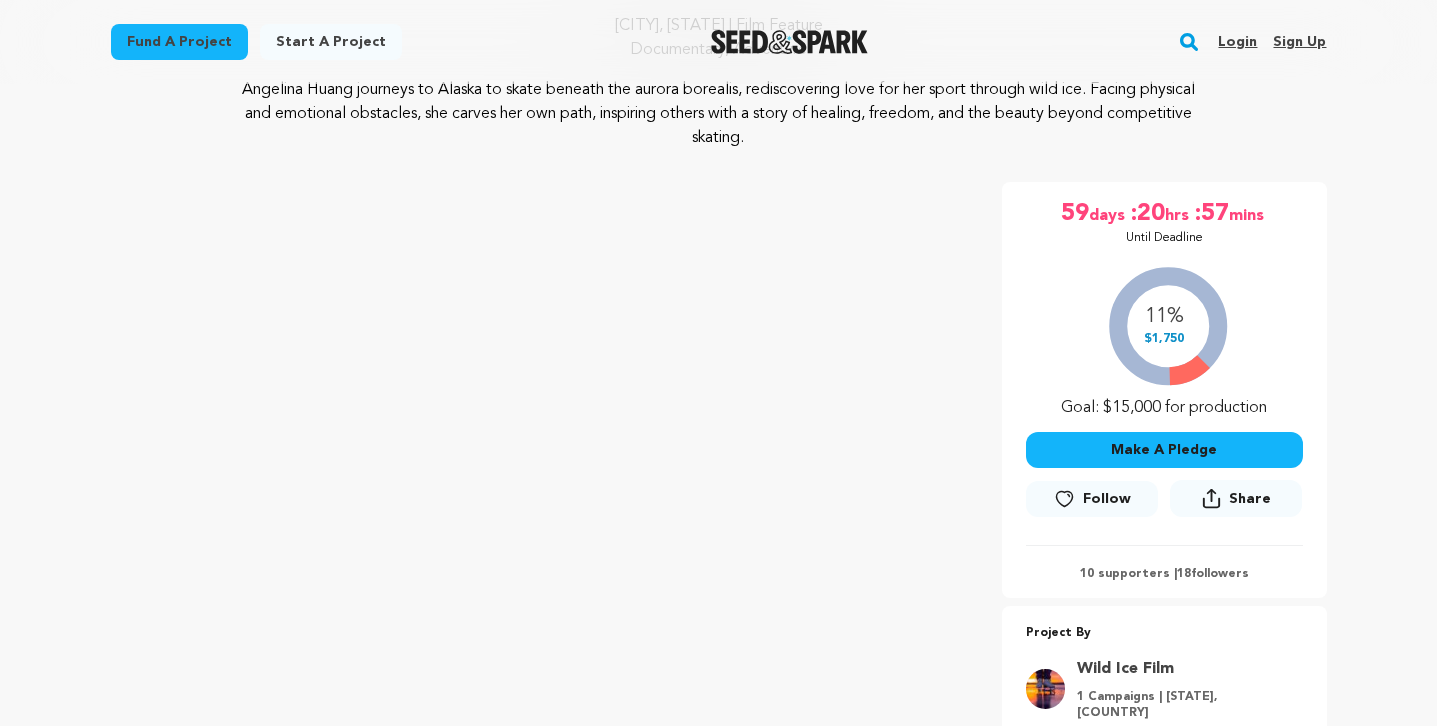 click on "Make A Pledge" at bounding box center [1164, 450] 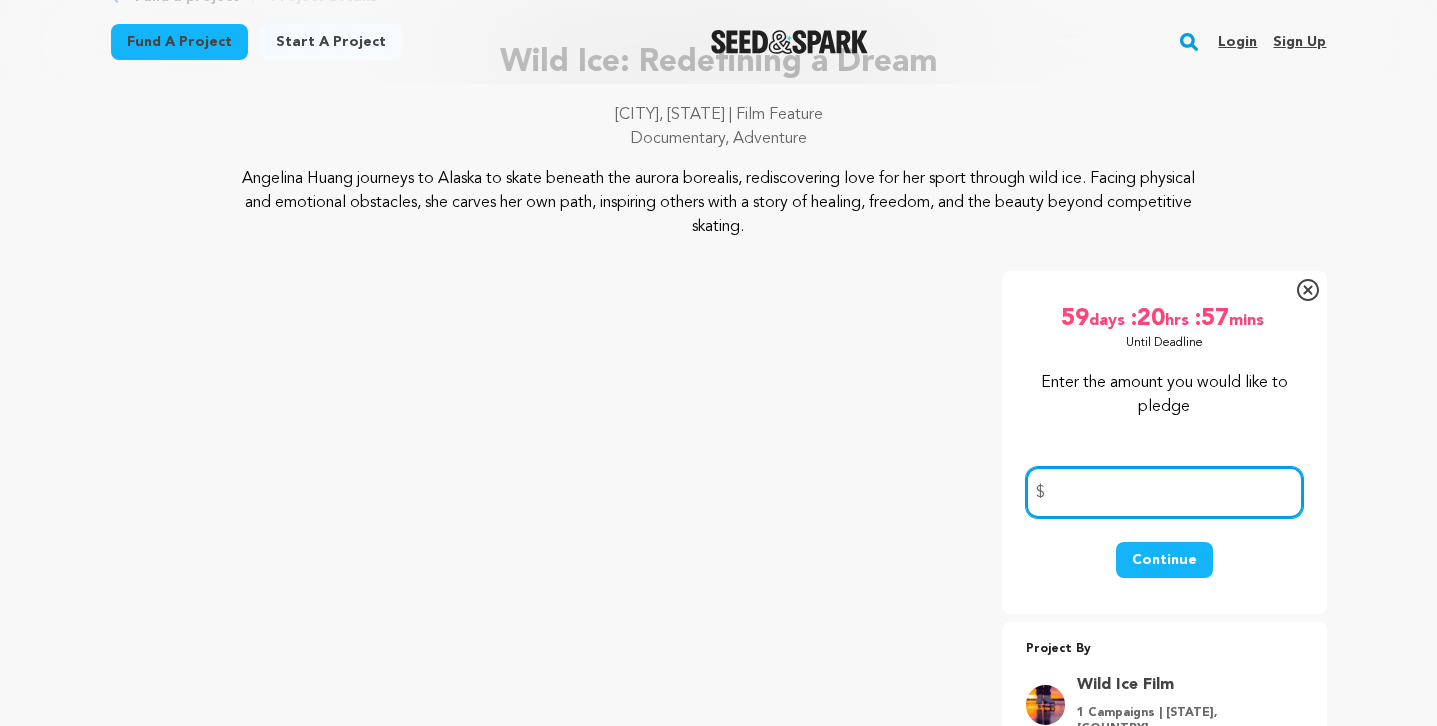 scroll, scrollTop: 0, scrollLeft: 0, axis: both 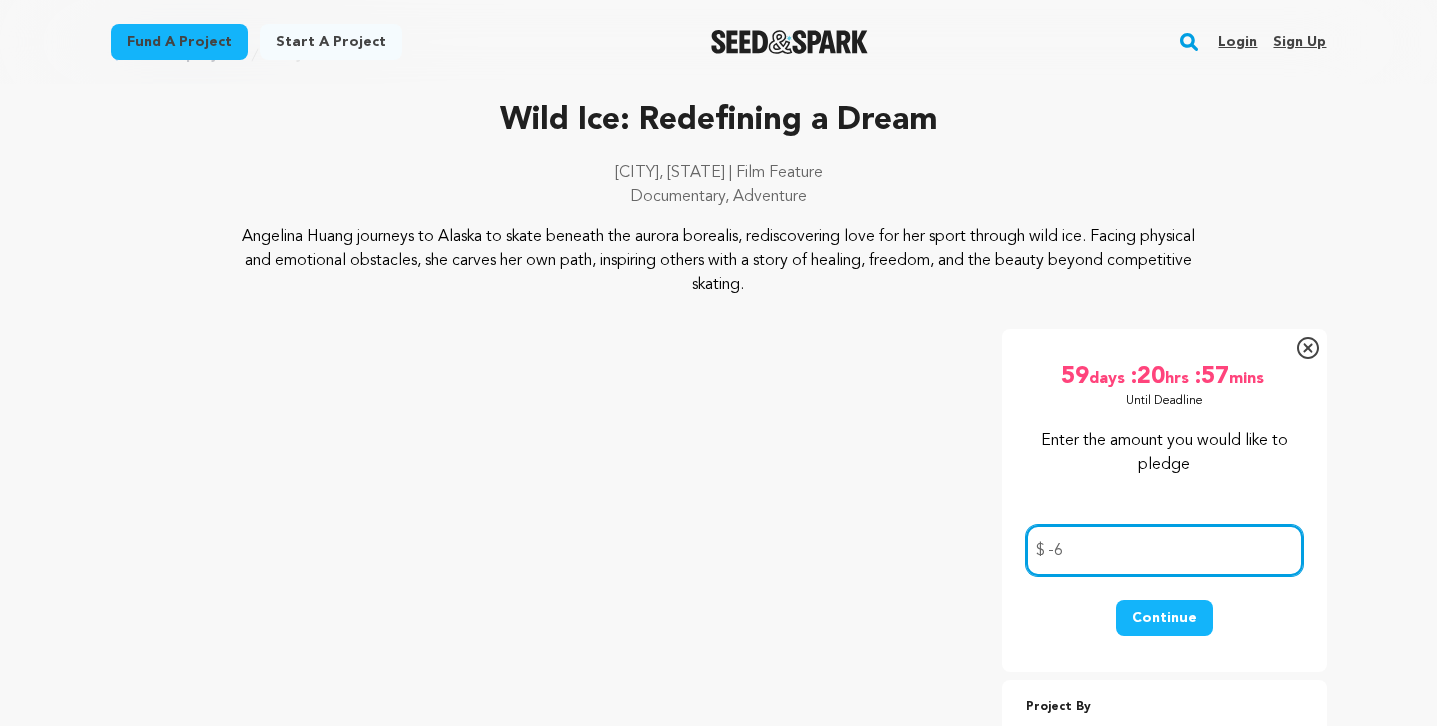 type on "-7" 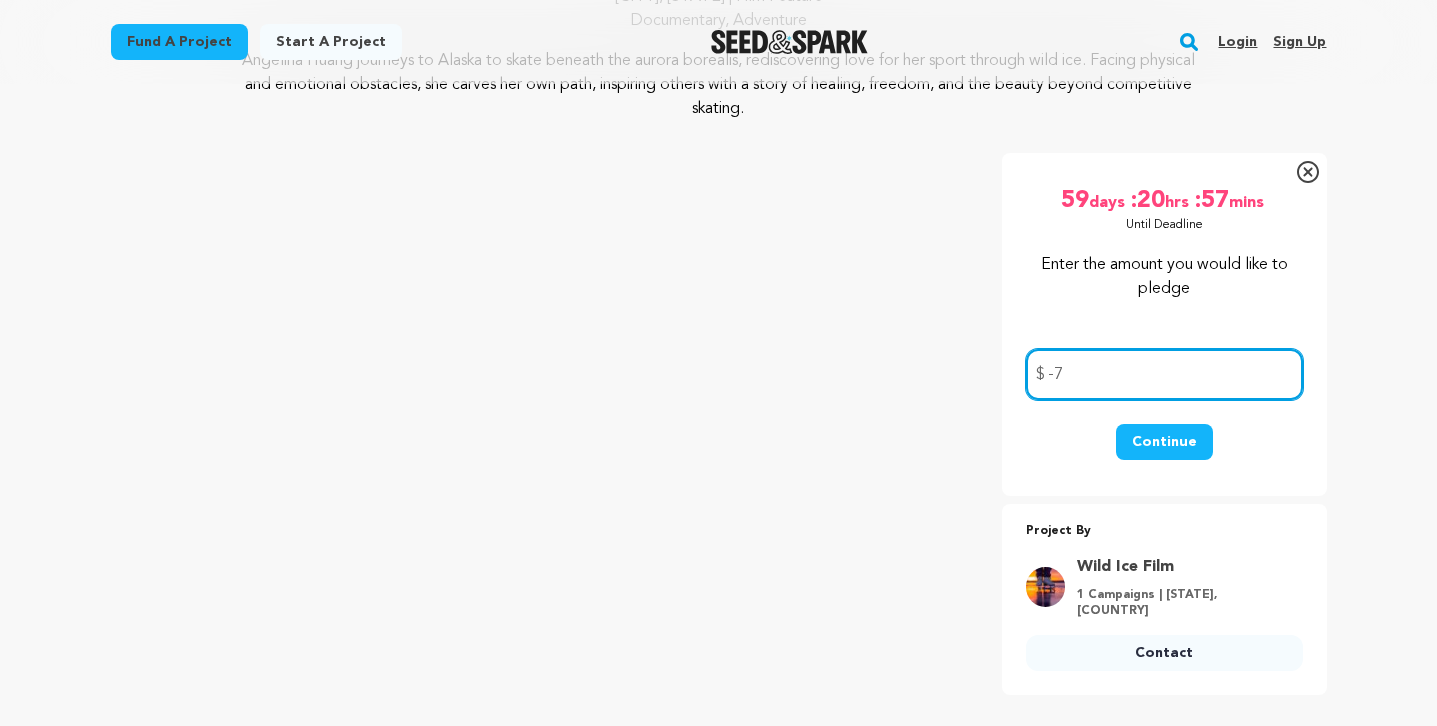 scroll, scrollTop: 281, scrollLeft: 0, axis: vertical 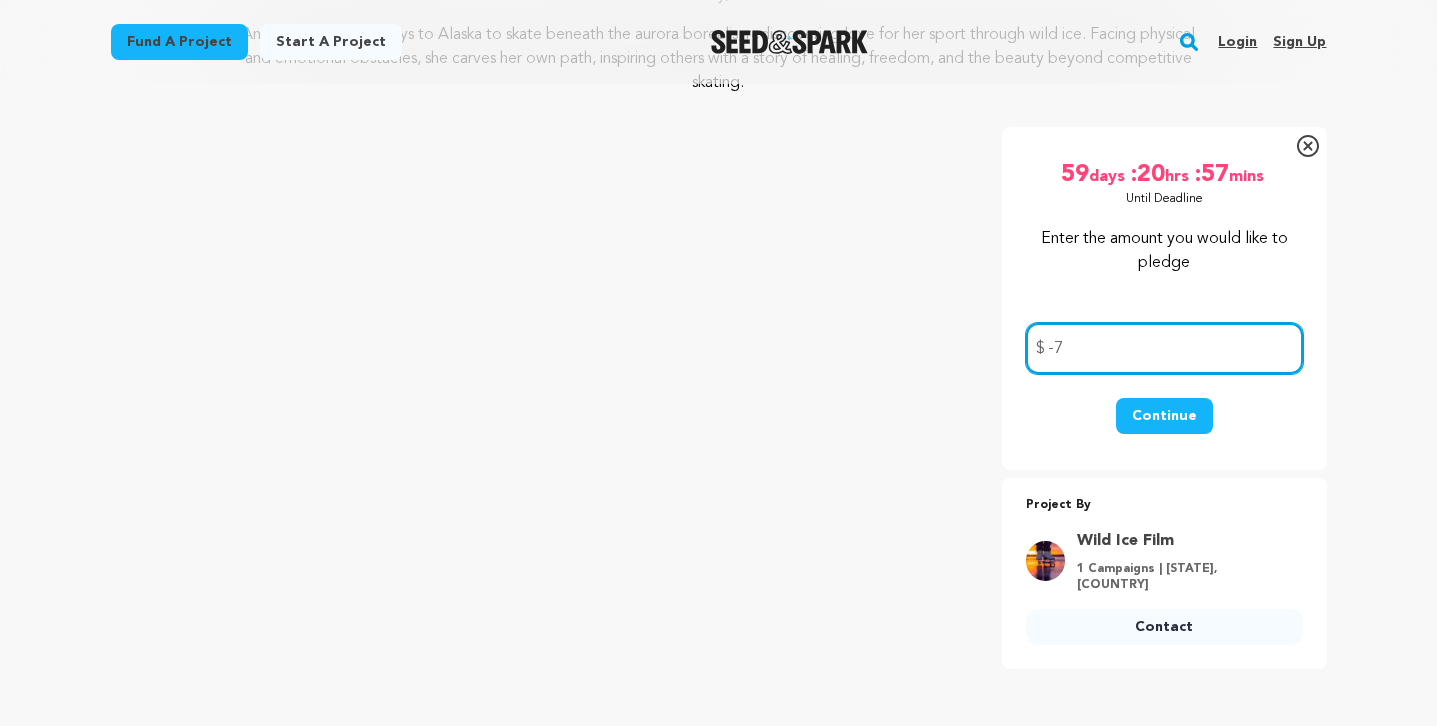 click on "-7" at bounding box center [1164, 348] 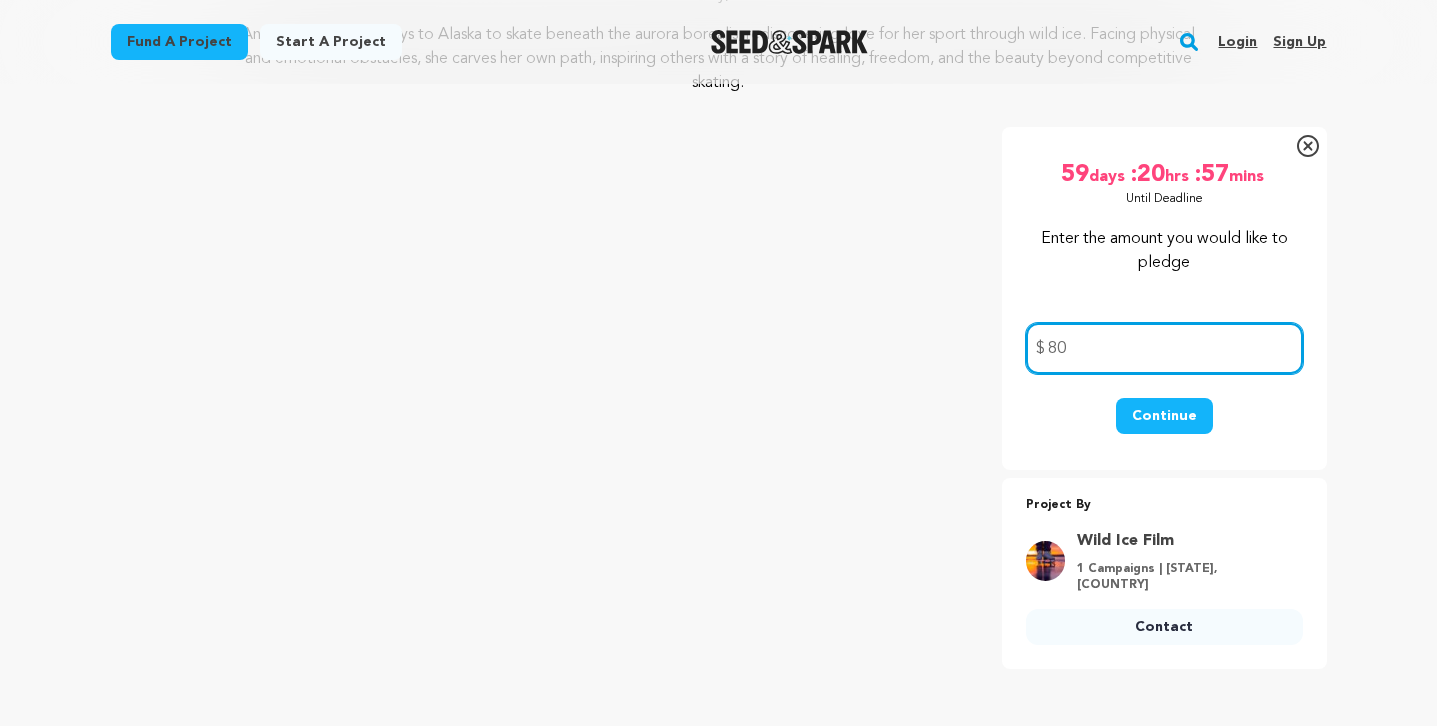 type on "80" 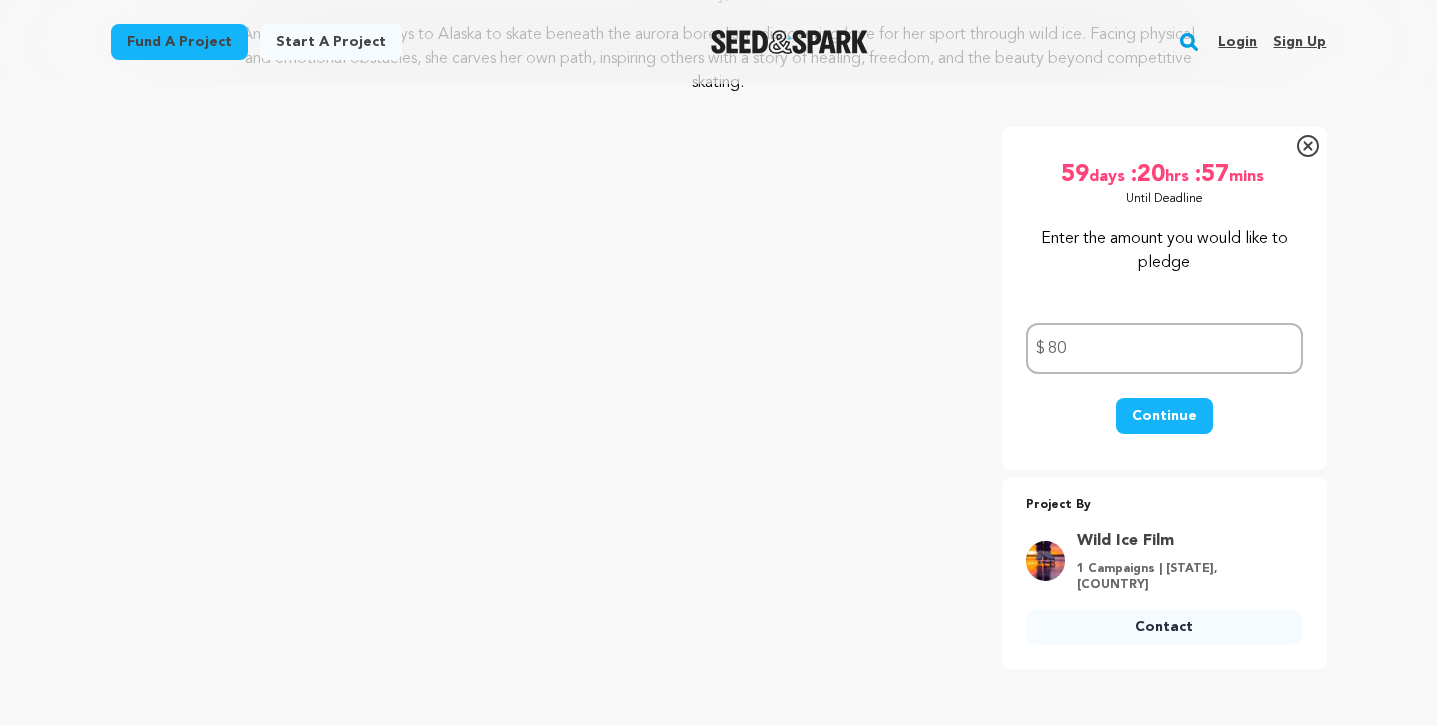click on "Continue" at bounding box center (1164, 416) 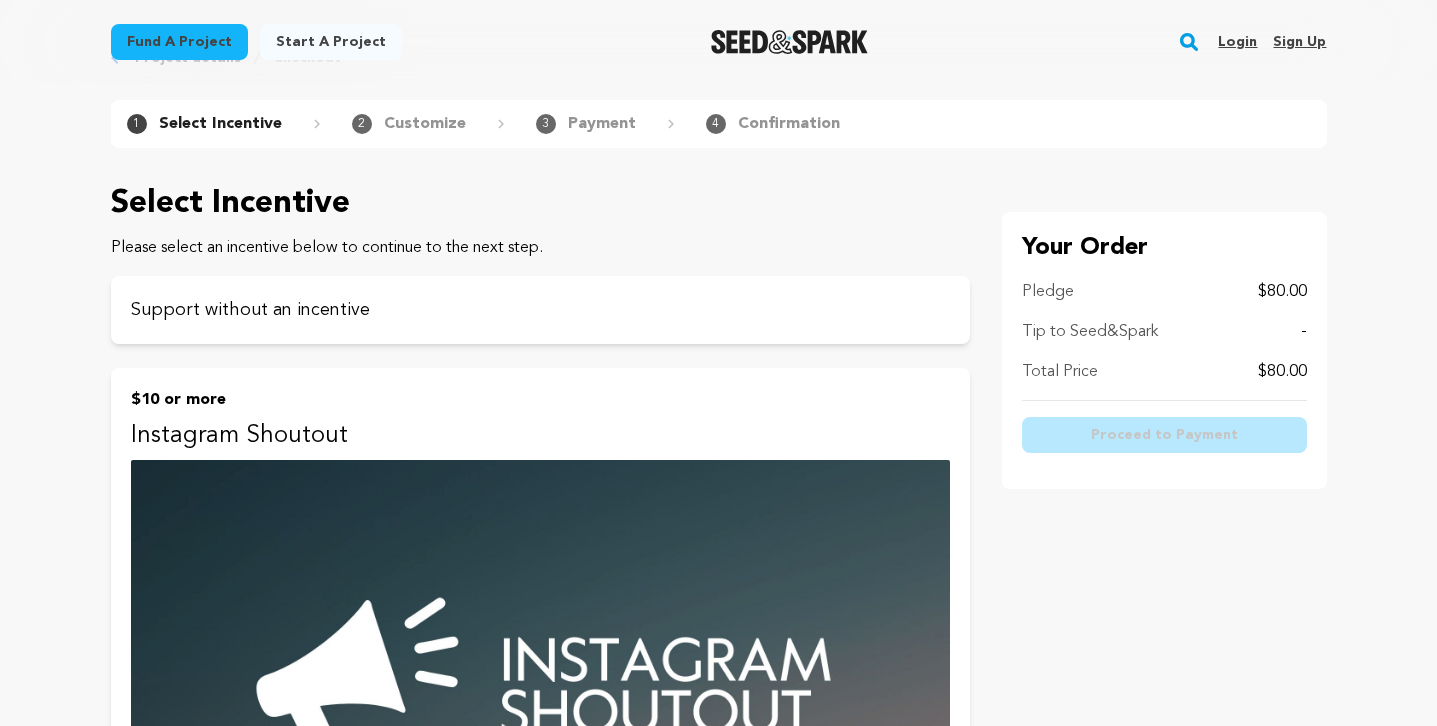 scroll, scrollTop: 84, scrollLeft: 0, axis: vertical 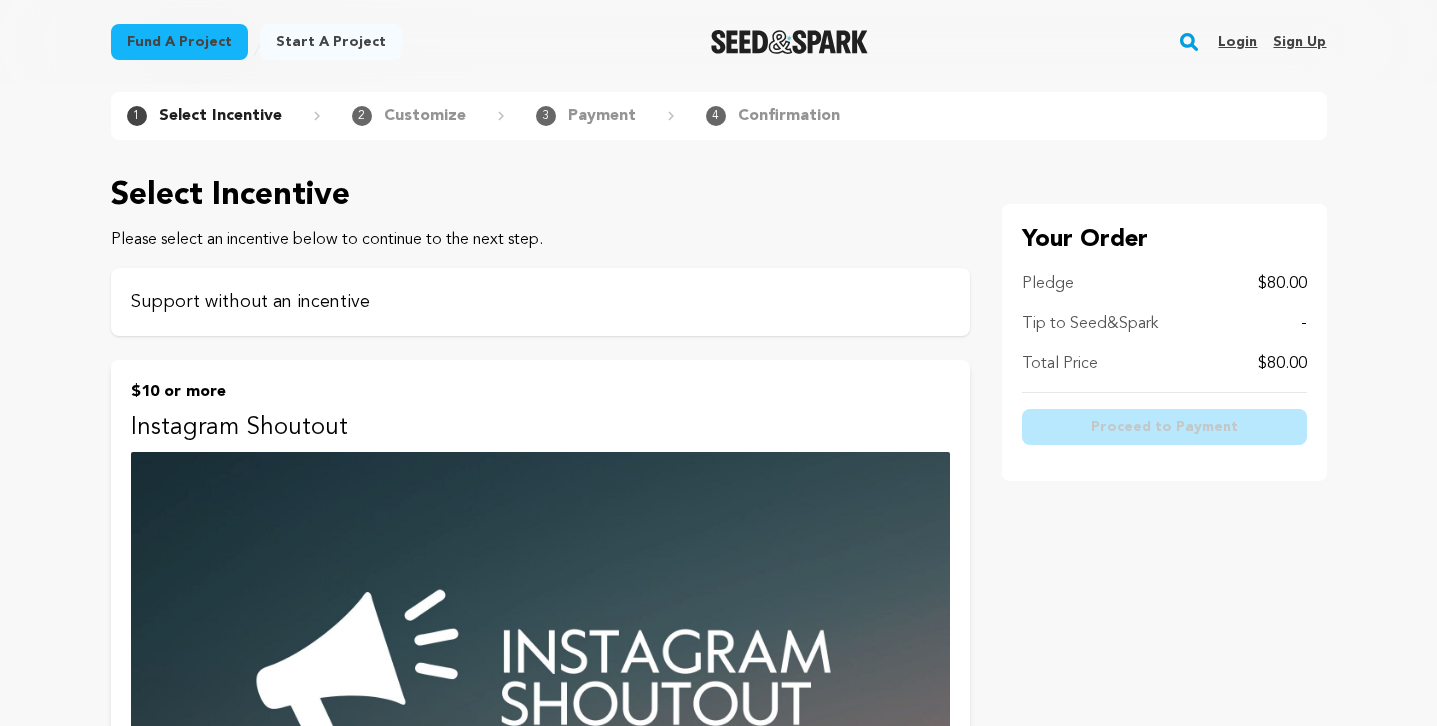 click on "Support without an incentive" at bounding box center [540, 302] 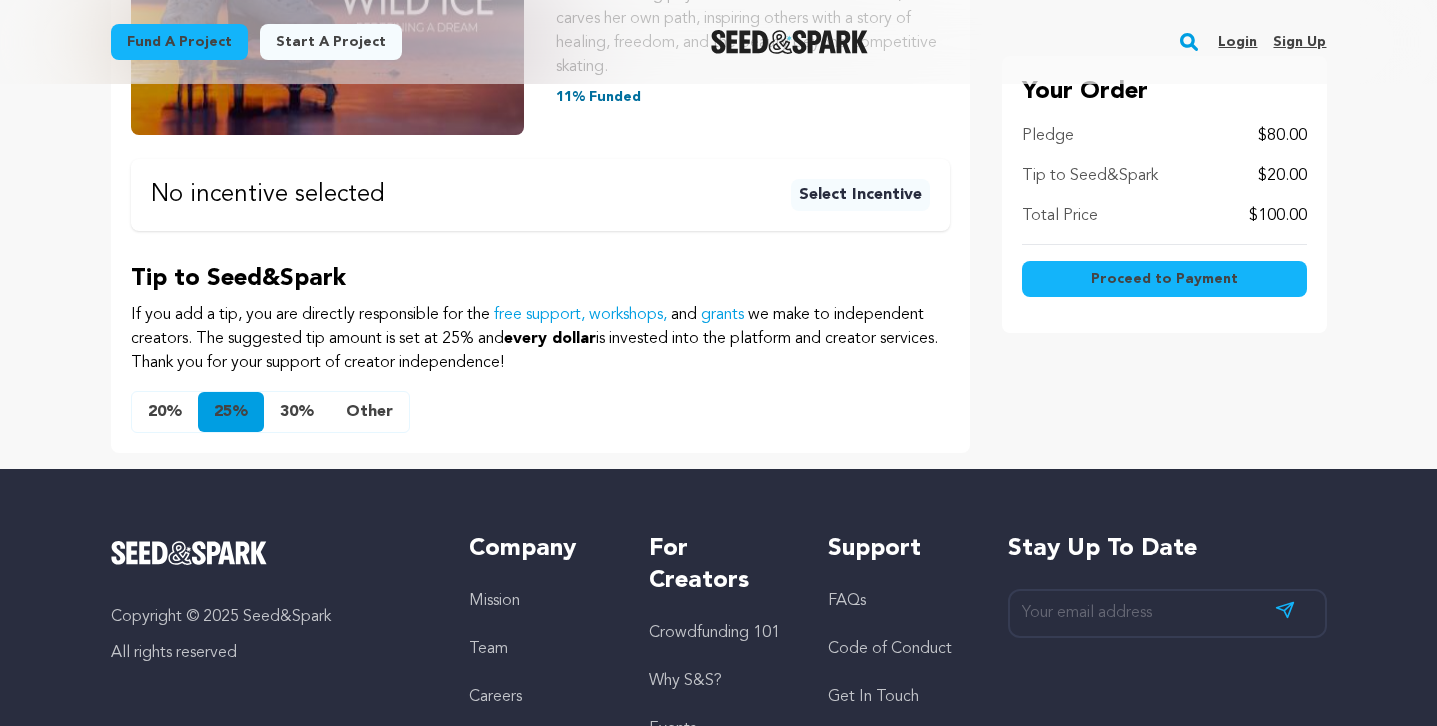 scroll, scrollTop: 491, scrollLeft: 0, axis: vertical 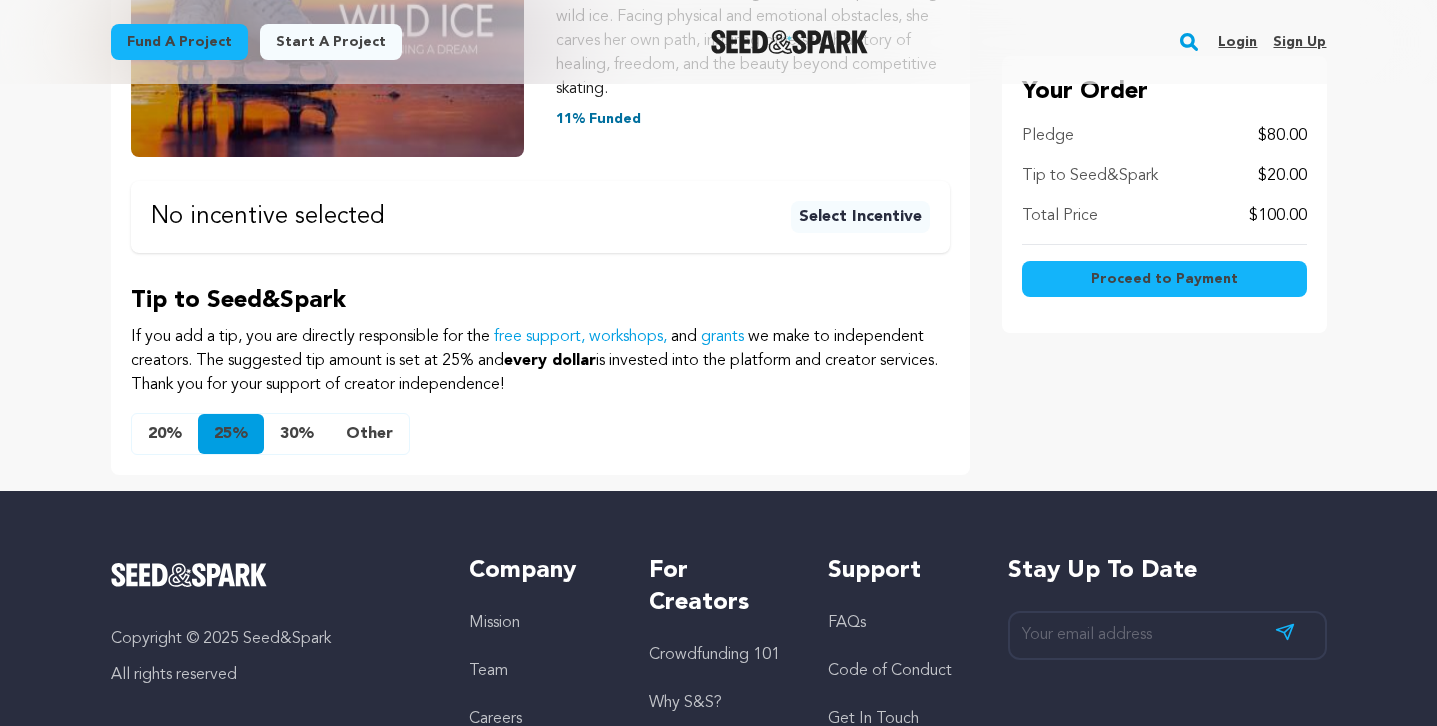 click on "Other" at bounding box center (369, 434) 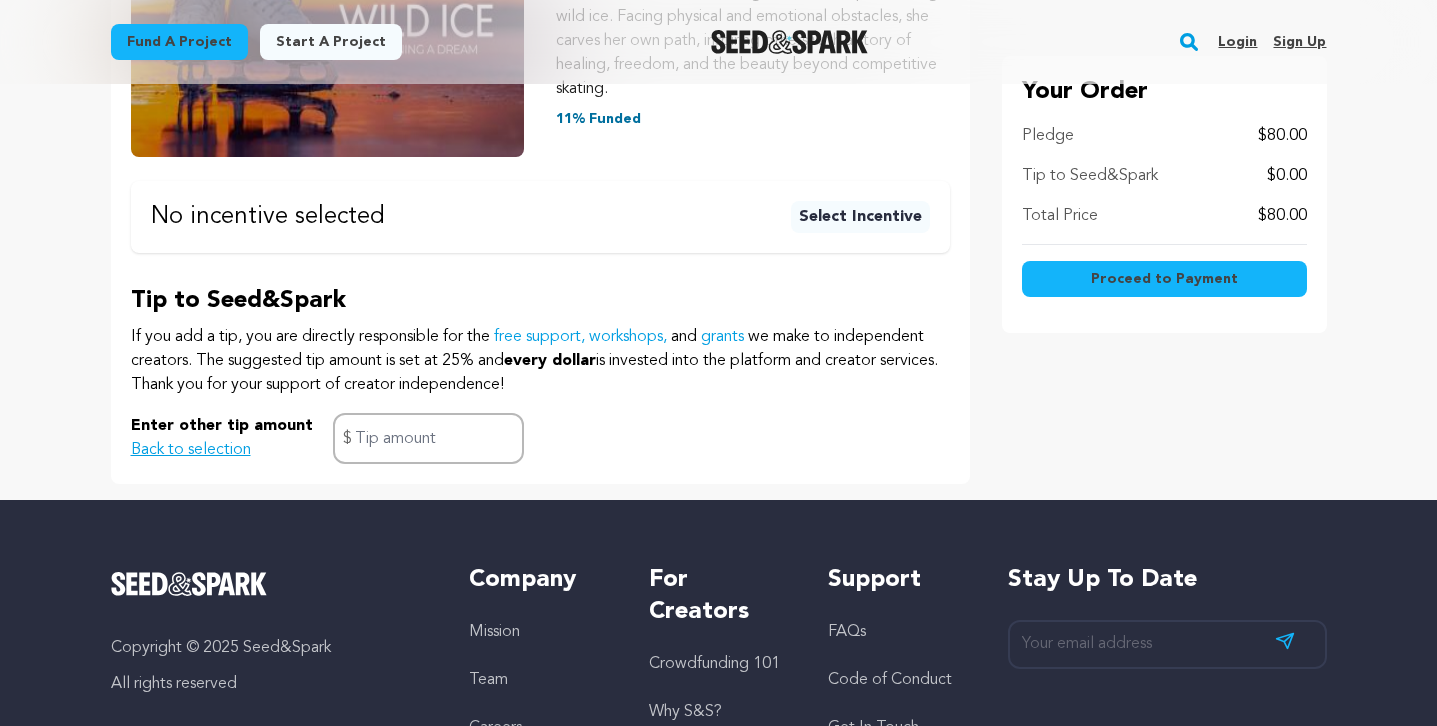 click on "Enter other tip amount
Back to selection
$" at bounding box center (540, 438) 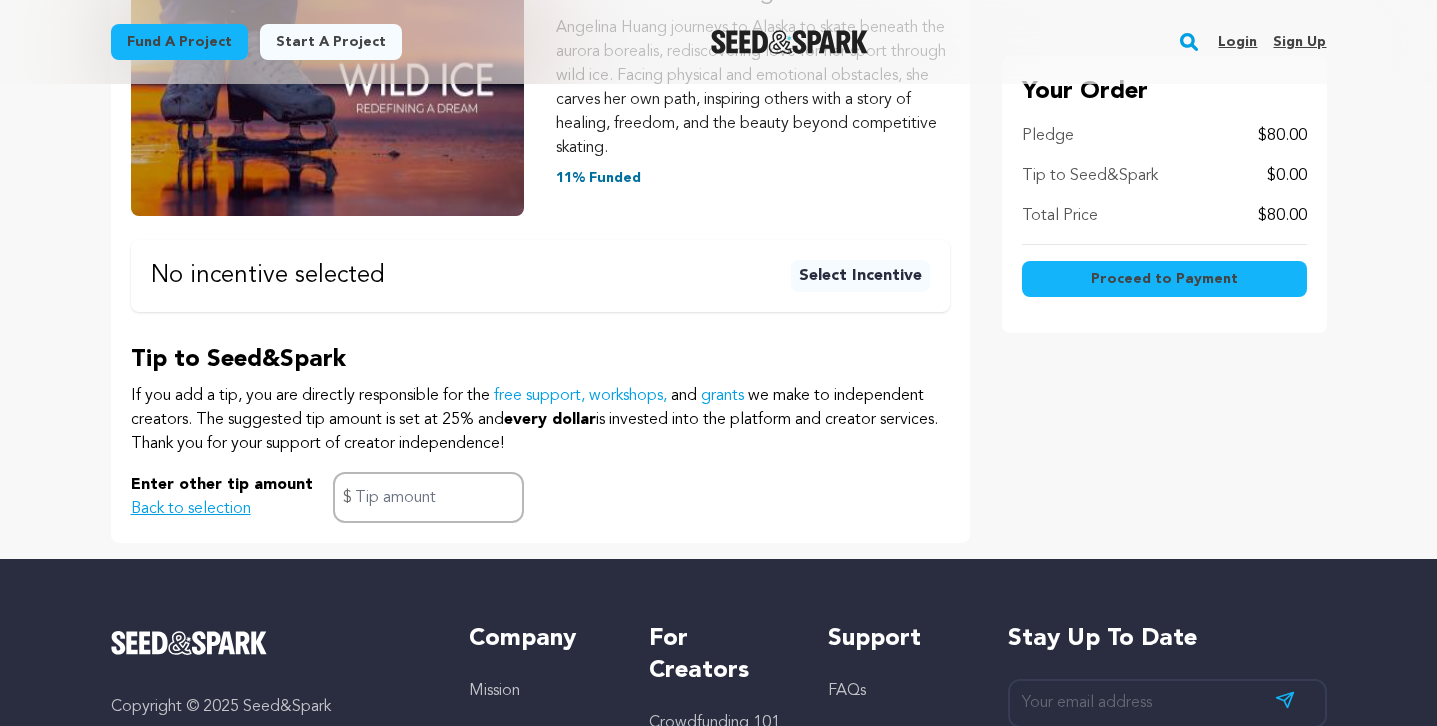 scroll, scrollTop: 376, scrollLeft: 0, axis: vertical 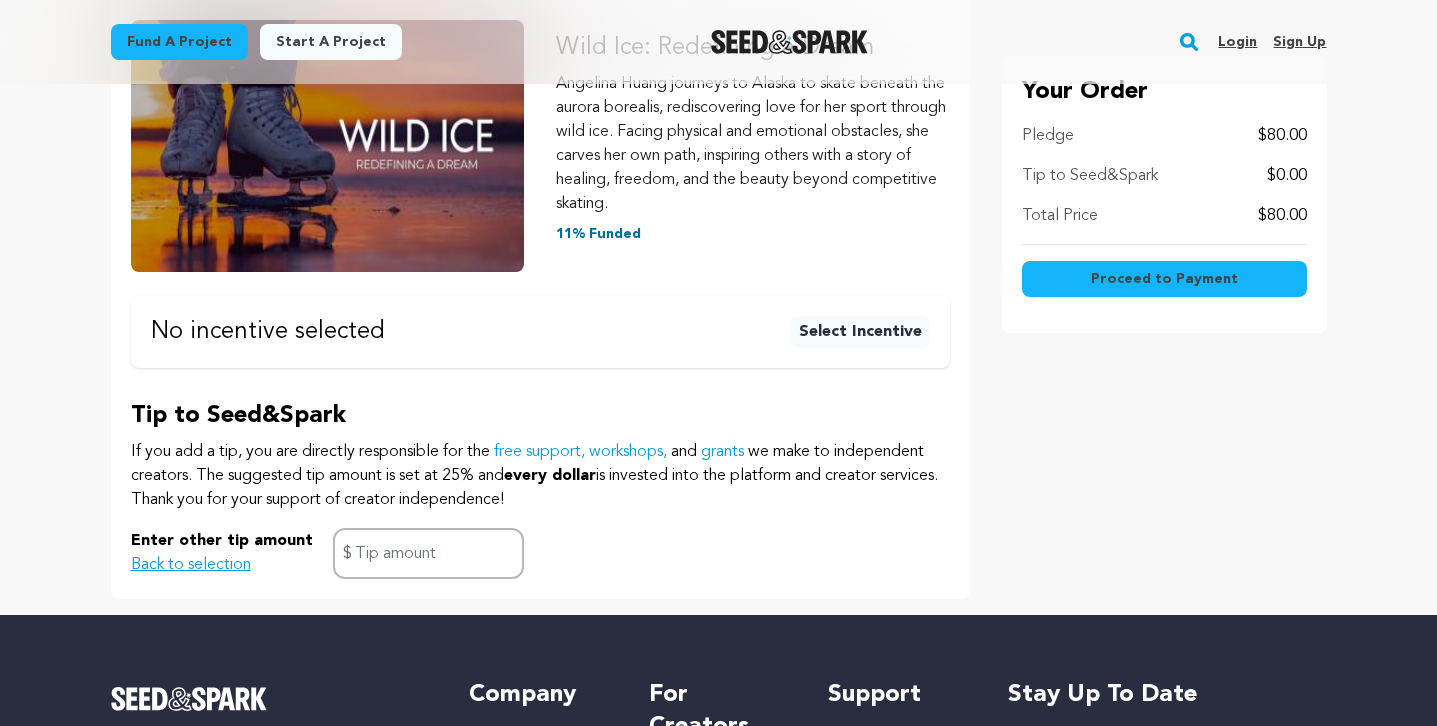 click on "Select Incentive" at bounding box center (860, 332) 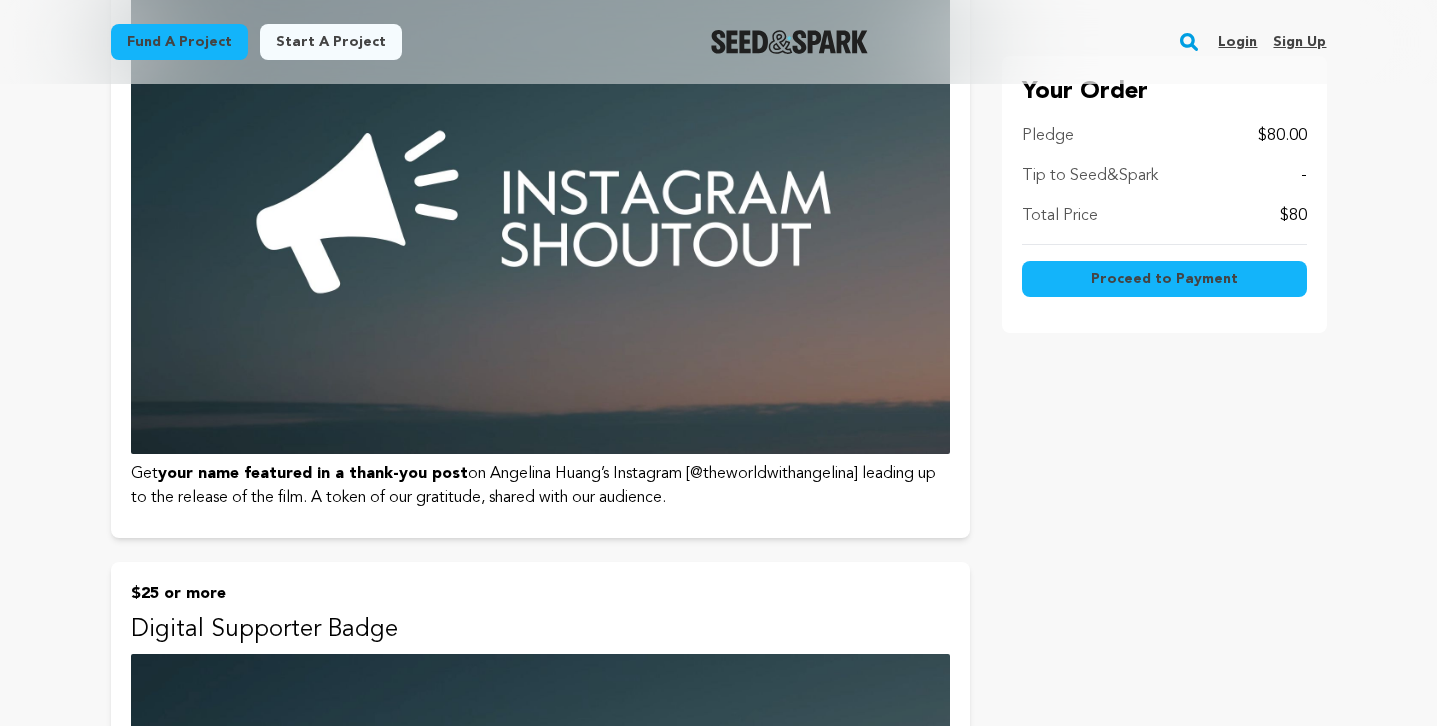 scroll, scrollTop: 513, scrollLeft: 0, axis: vertical 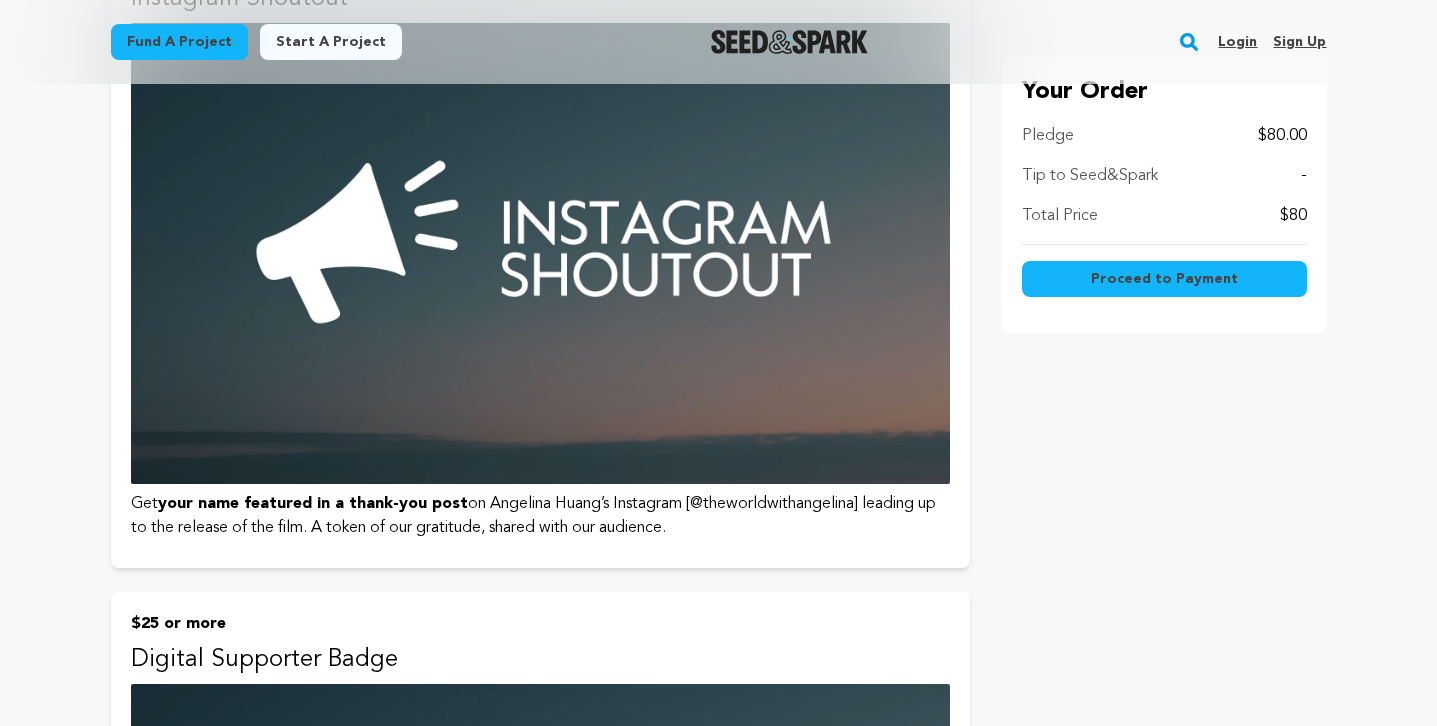 click on "Fund a project" at bounding box center [179, 42] 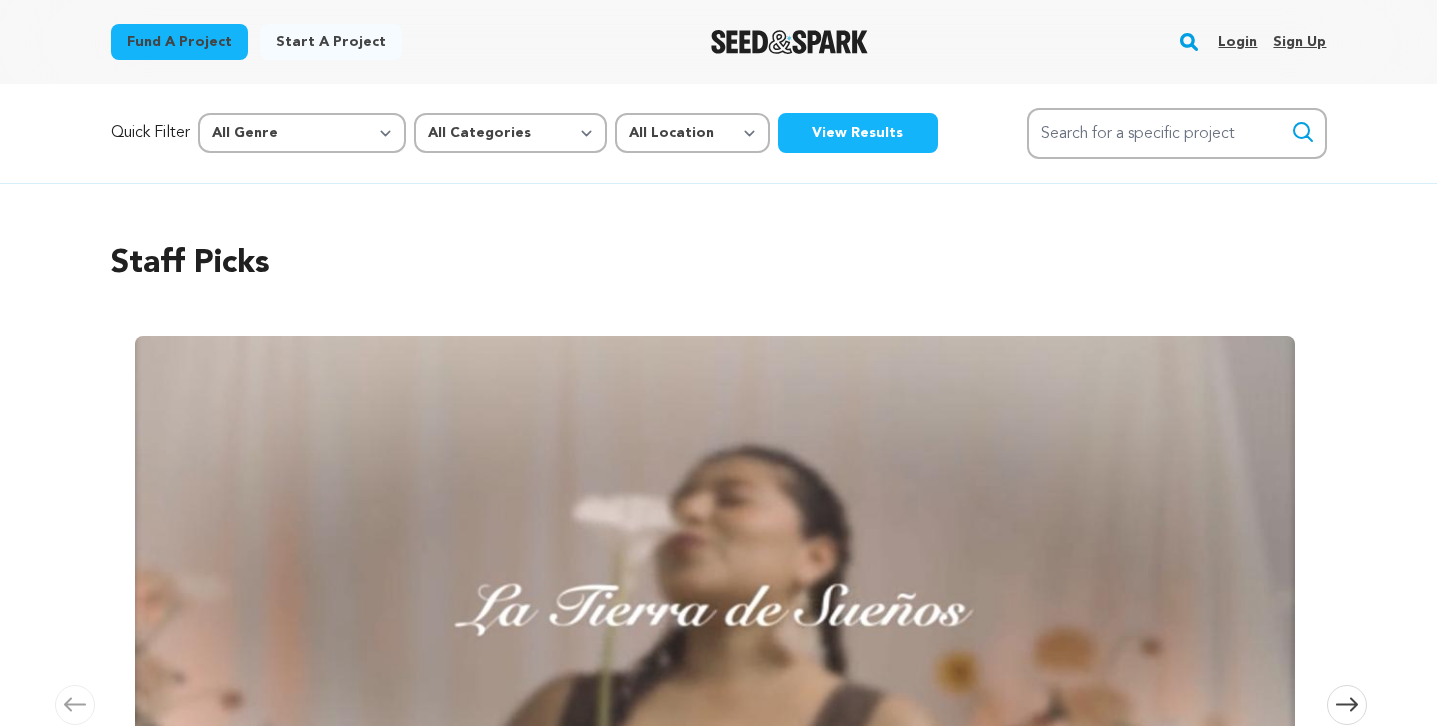 scroll, scrollTop: 0, scrollLeft: 0, axis: both 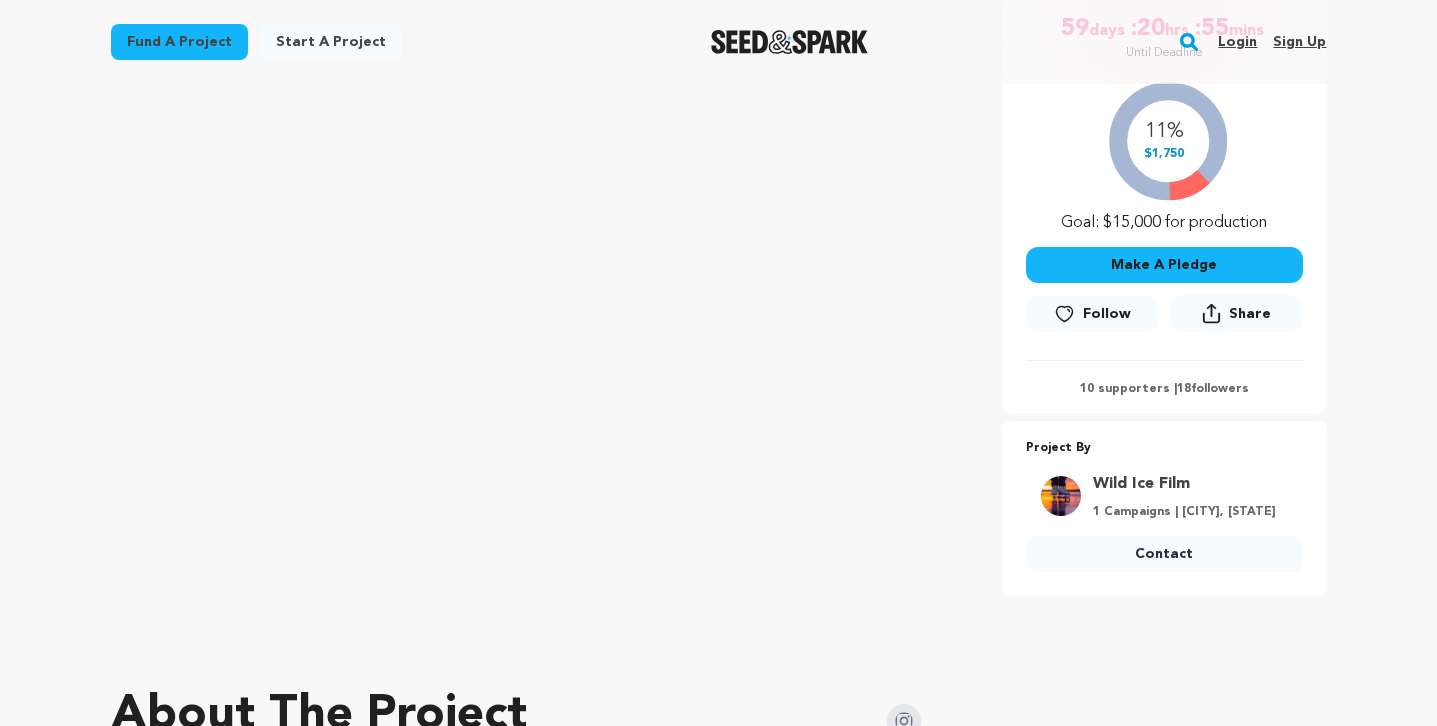 click on "Make A Pledge" at bounding box center [1164, 265] 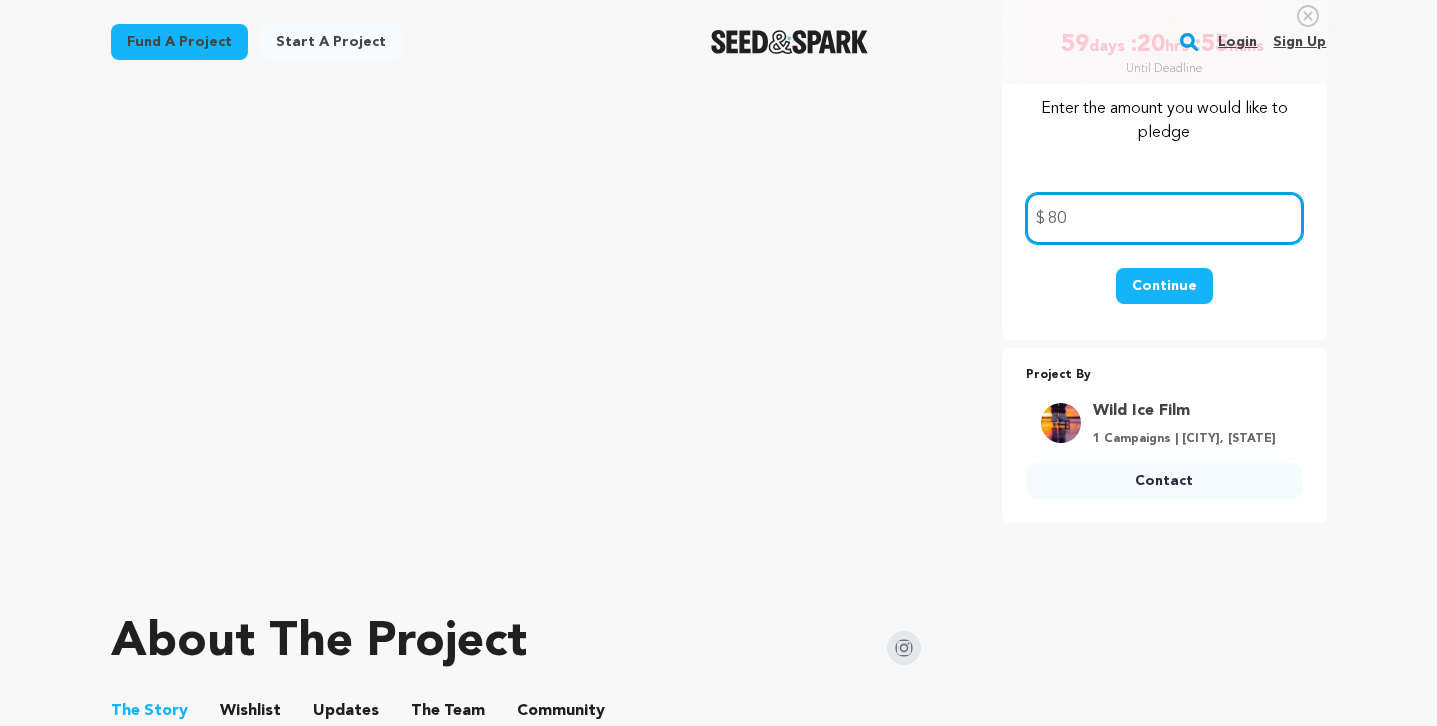 type on "80" 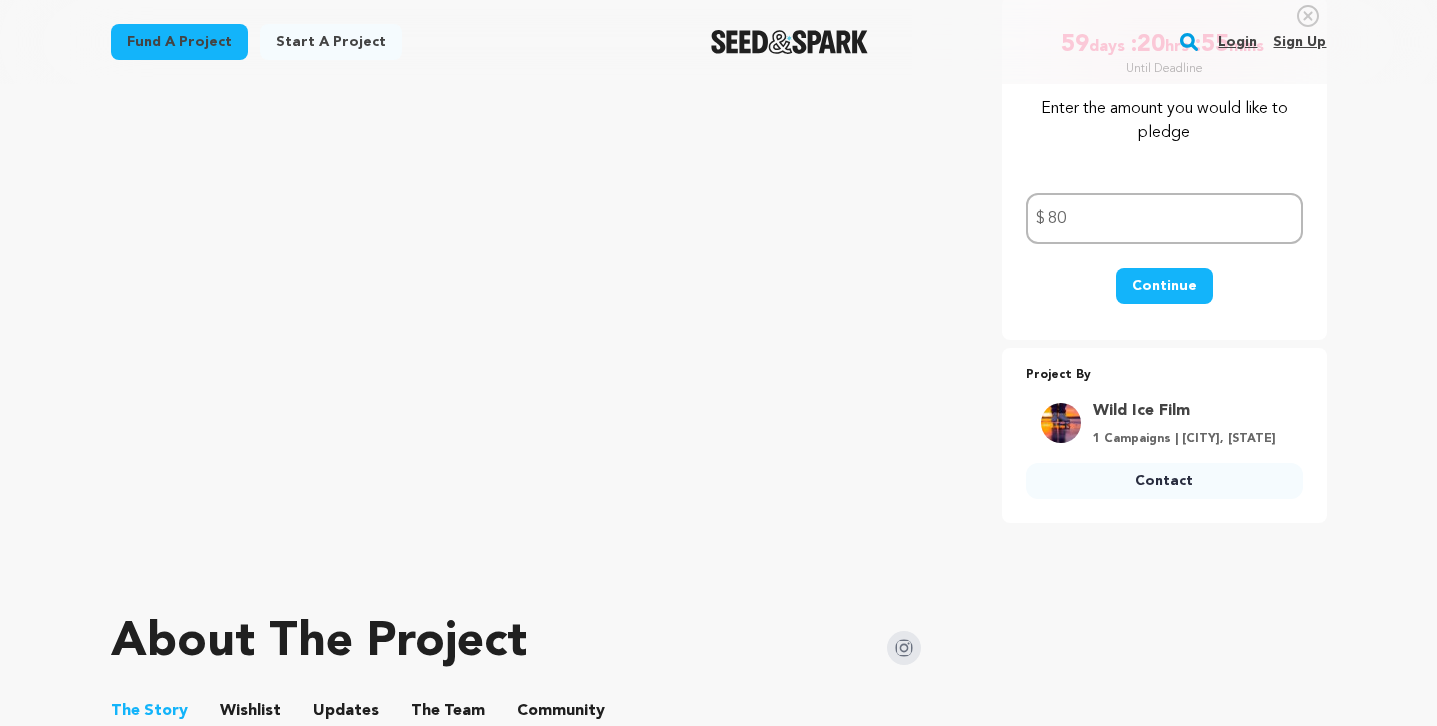 click on "Continue" at bounding box center [1164, 286] 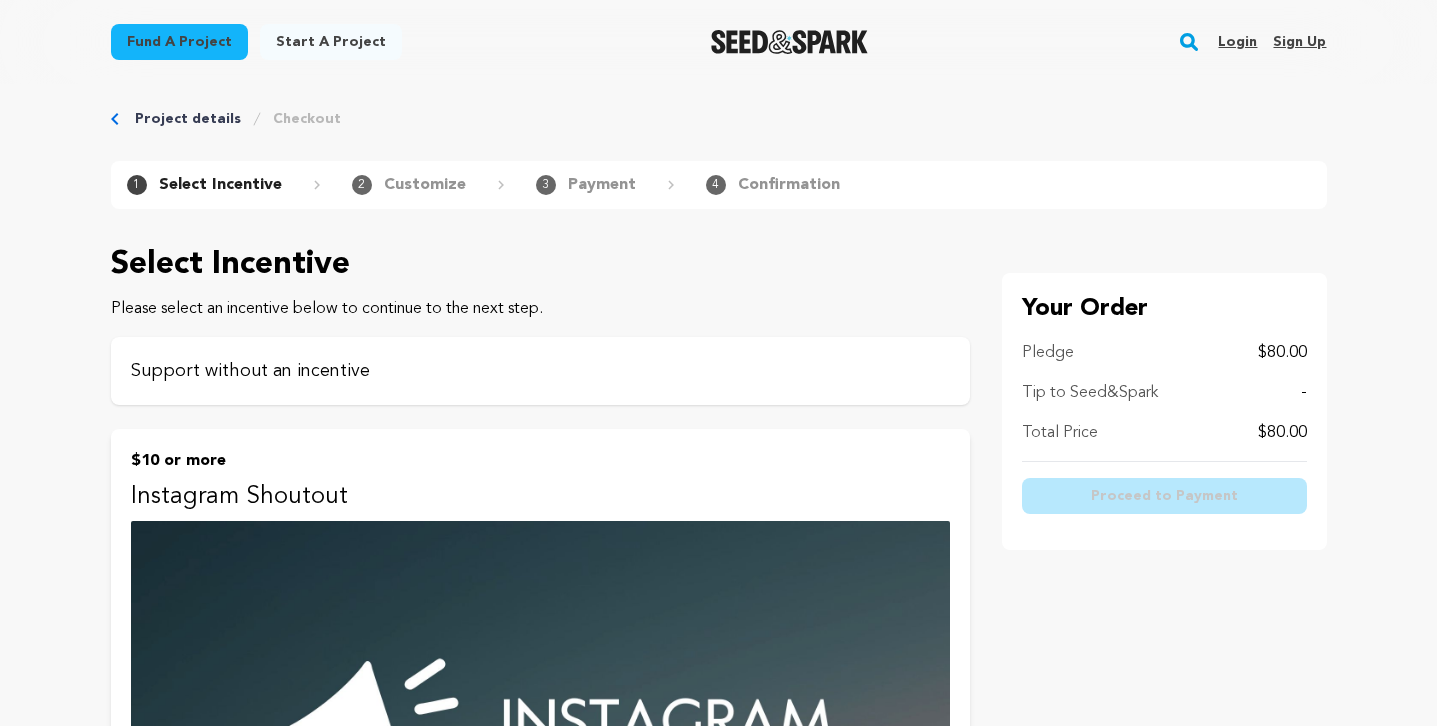 scroll, scrollTop: 16, scrollLeft: 0, axis: vertical 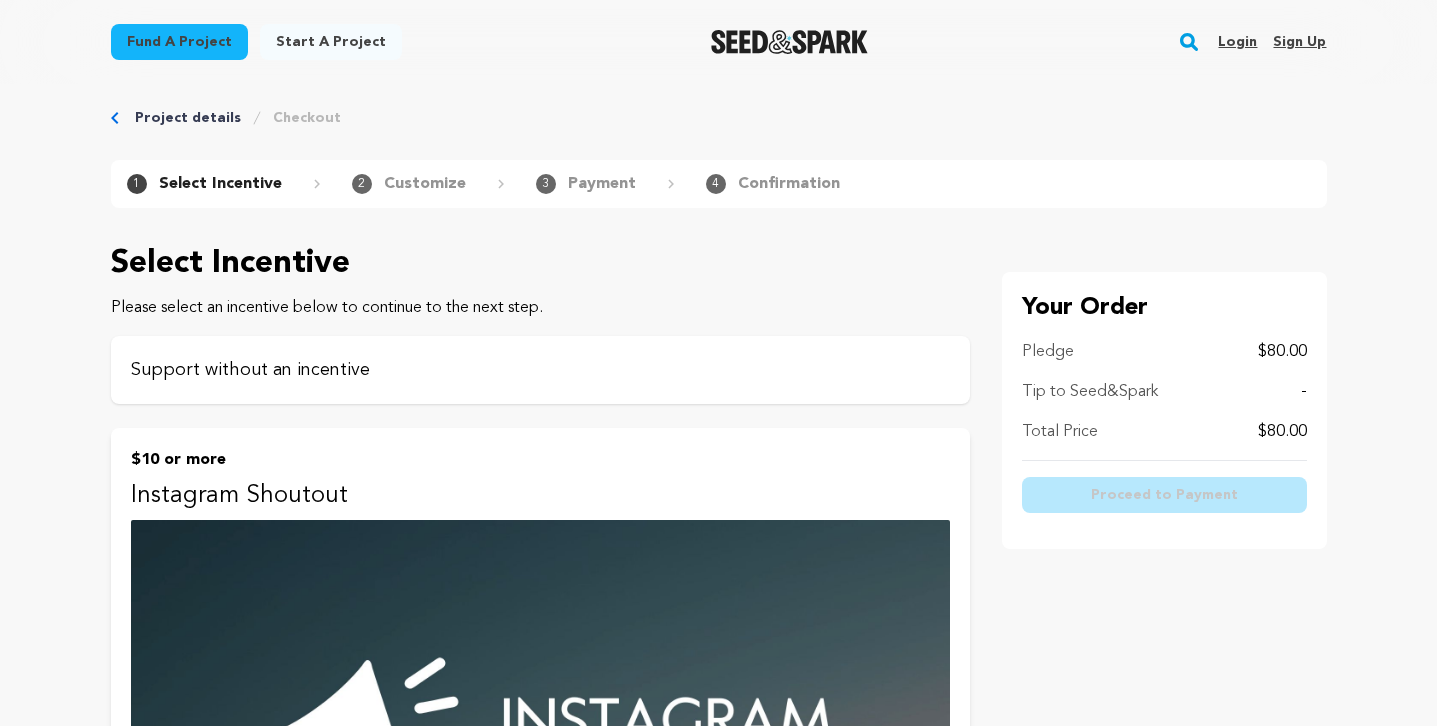 click on "Support without an incentive" at bounding box center [540, 370] 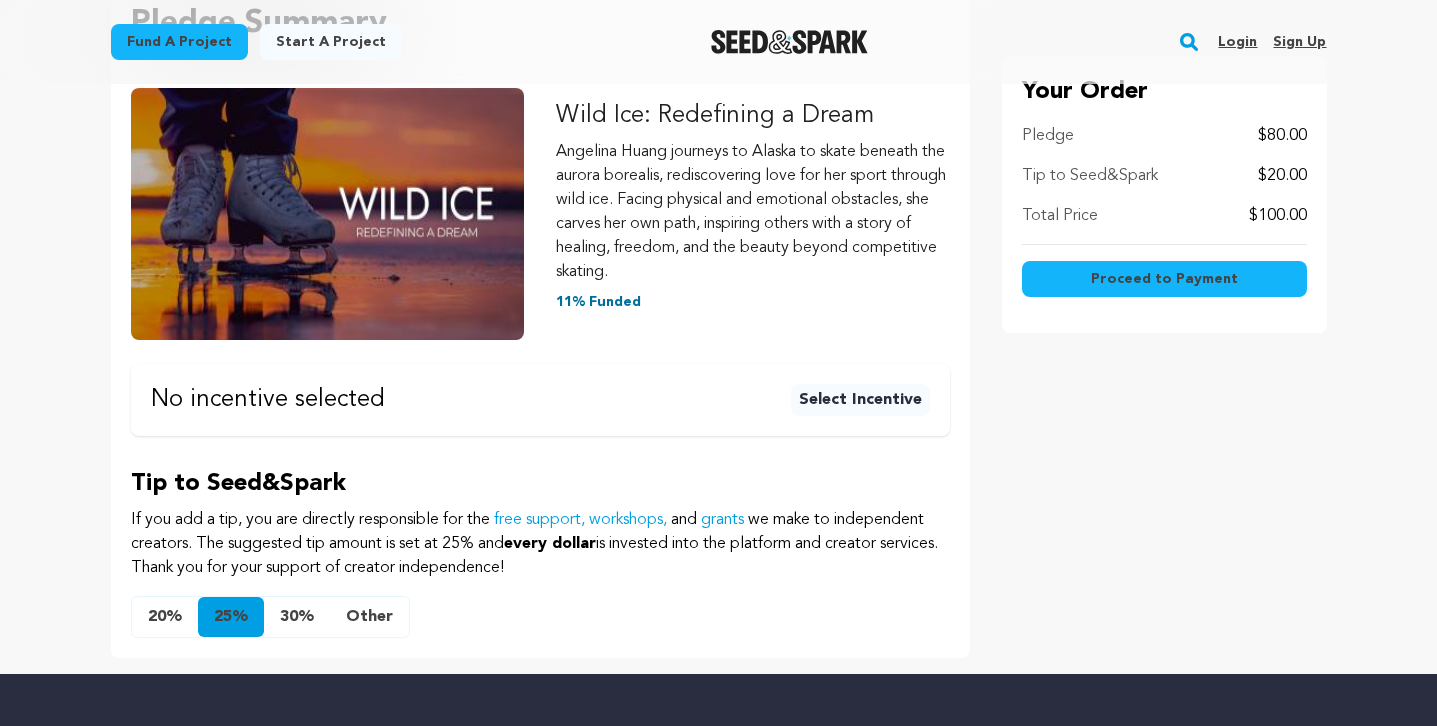 scroll, scrollTop: 339, scrollLeft: 0, axis: vertical 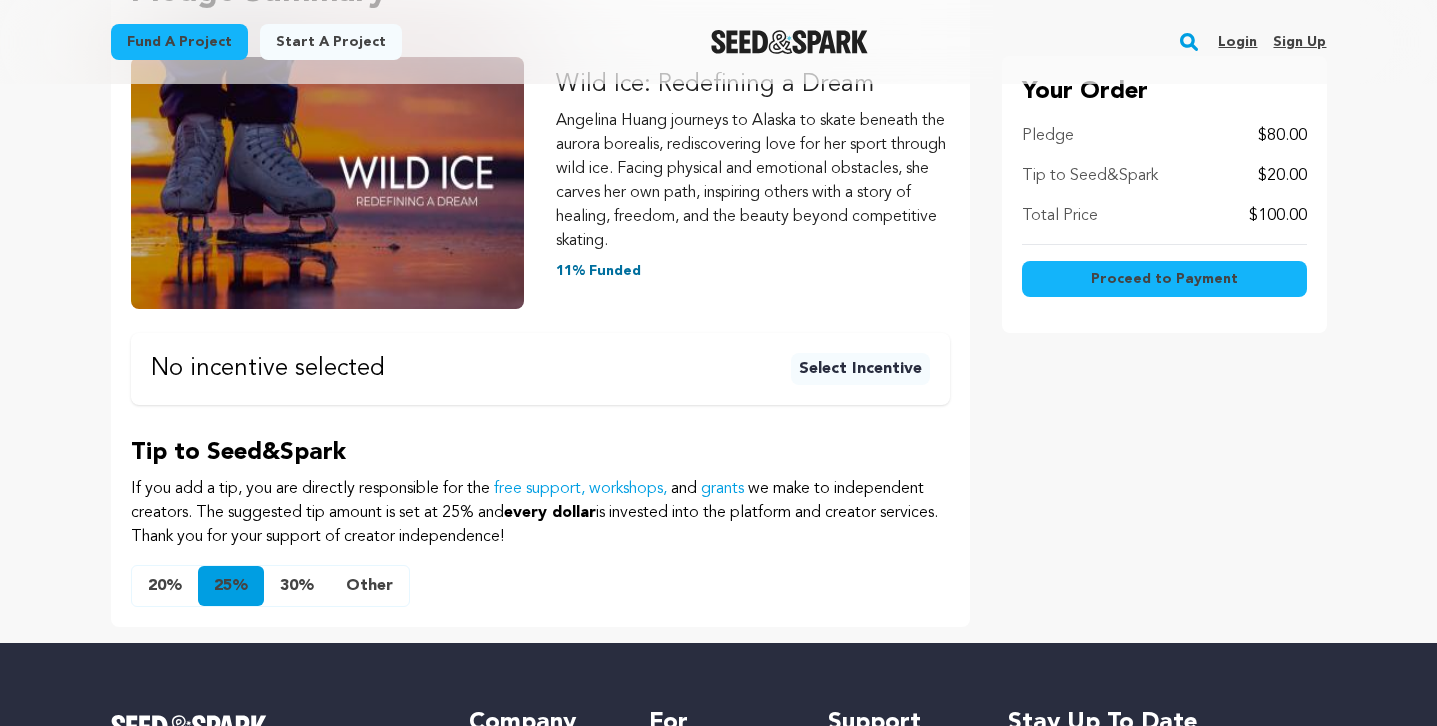 click on "Select Incentive" at bounding box center [860, 369] 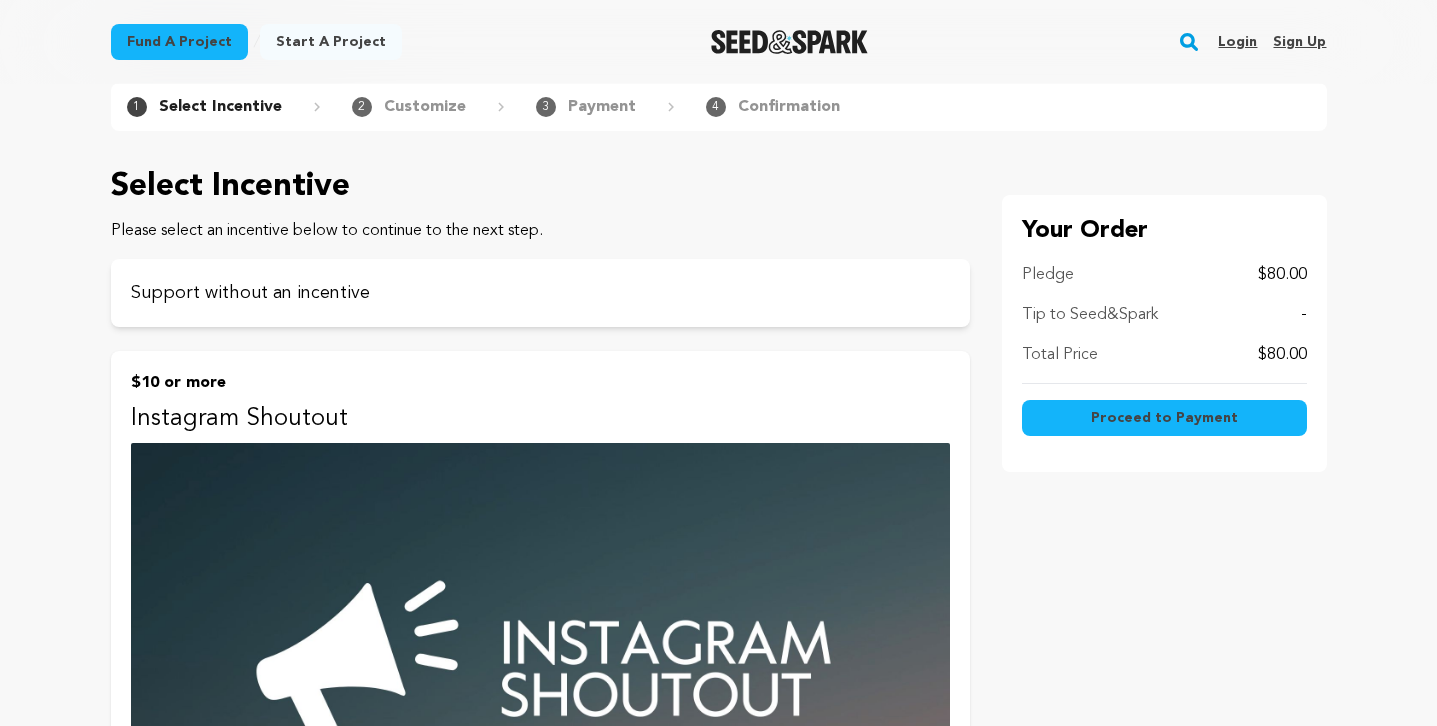 scroll, scrollTop: 0, scrollLeft: 0, axis: both 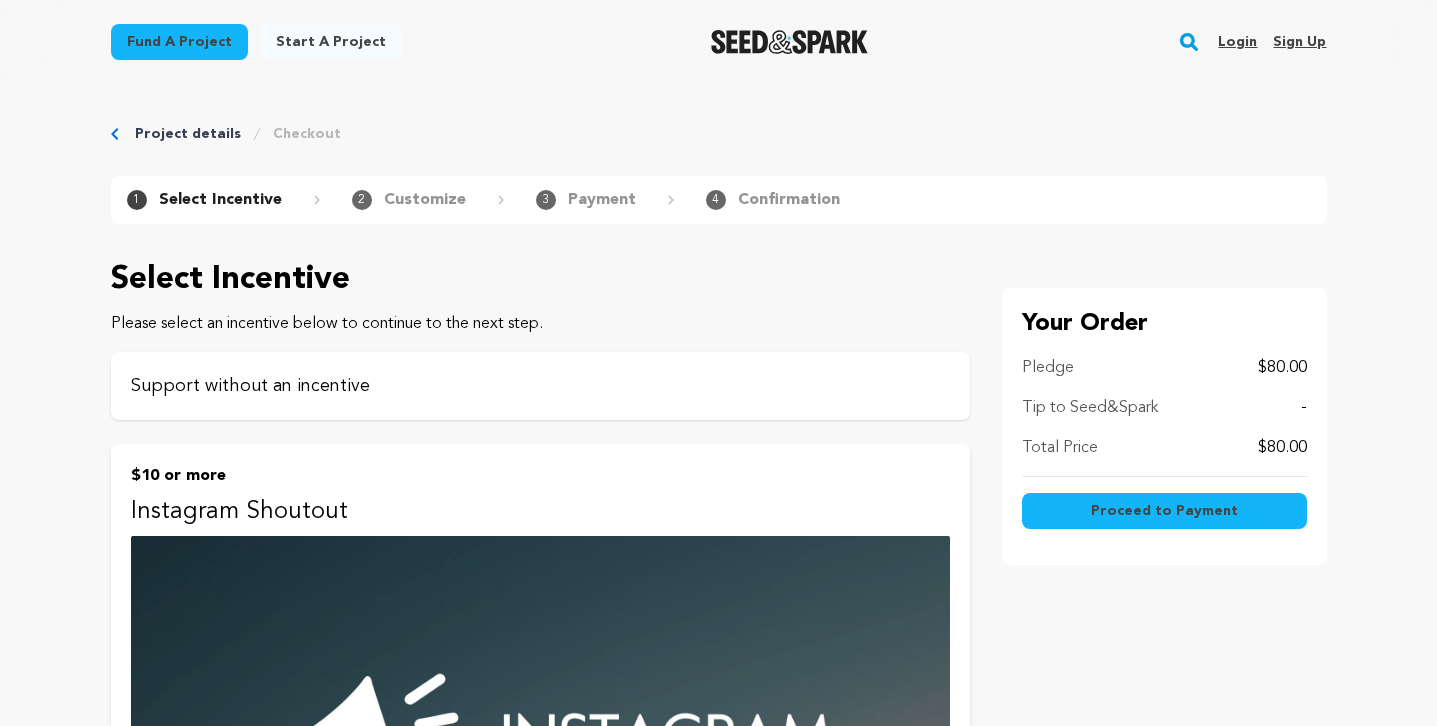 click on "Support without an incentive" at bounding box center [540, 386] 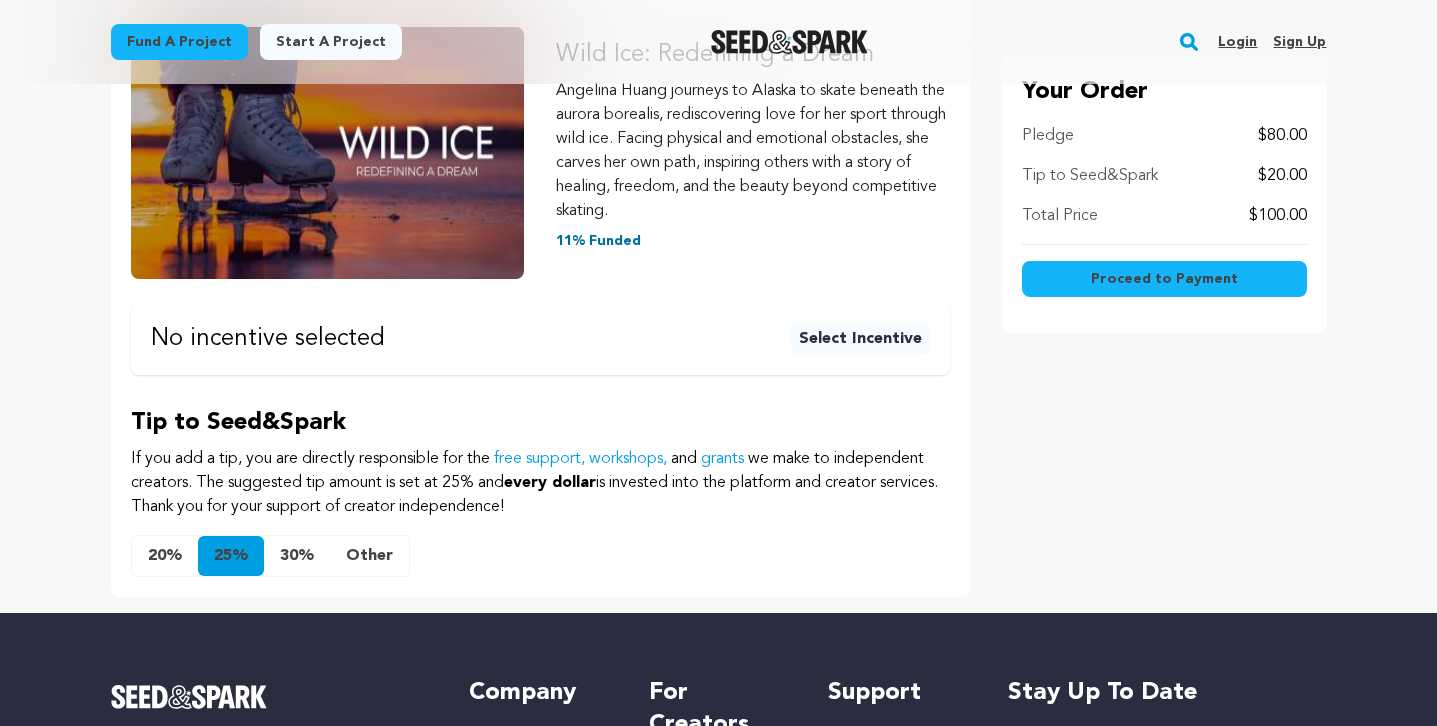 scroll, scrollTop: 360, scrollLeft: 0, axis: vertical 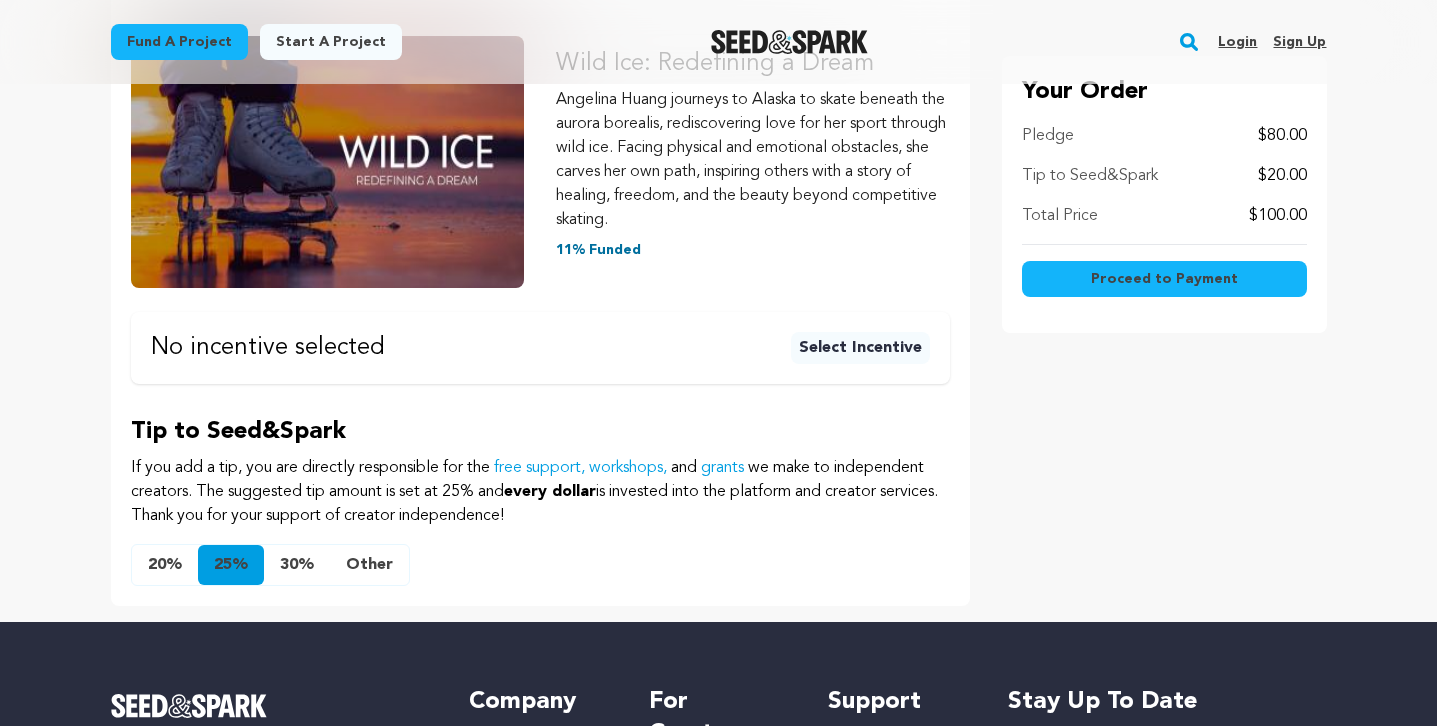 click on "Other" at bounding box center (369, 565) 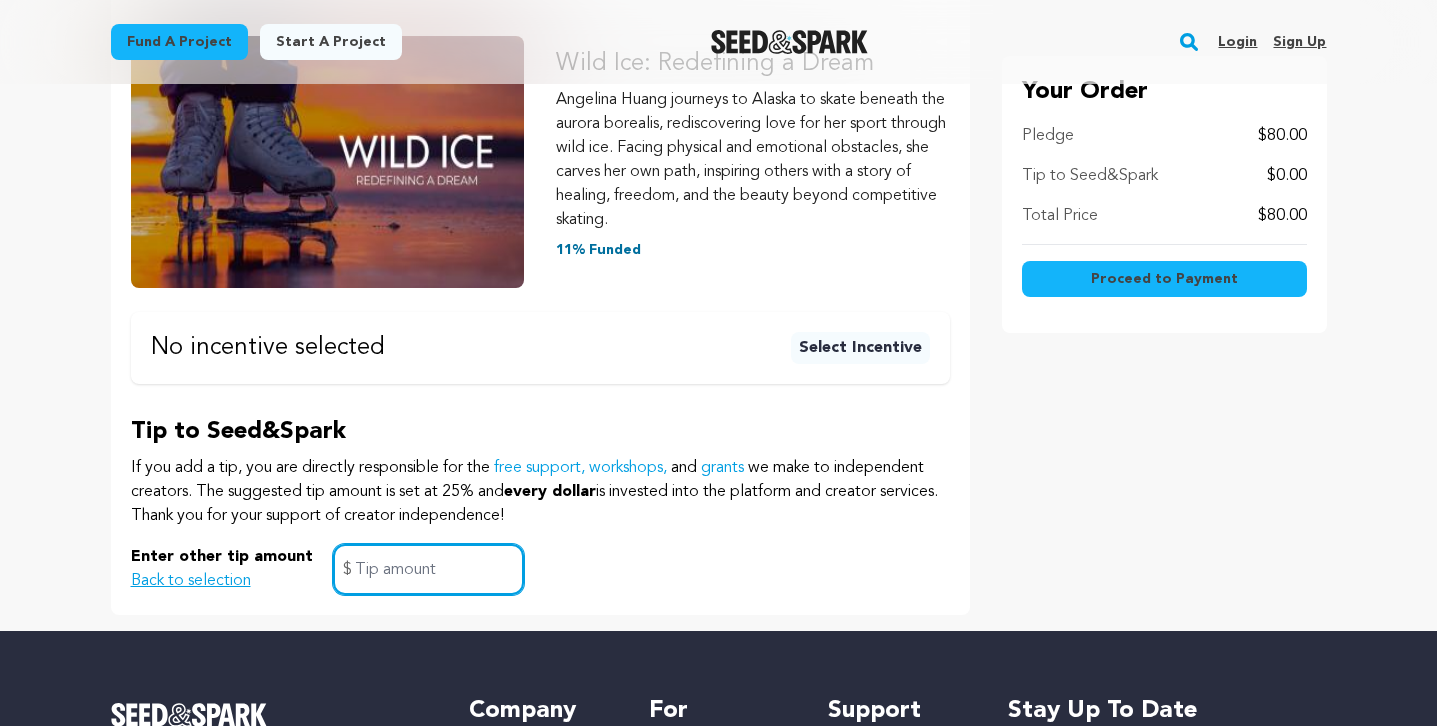 click at bounding box center [428, 569] 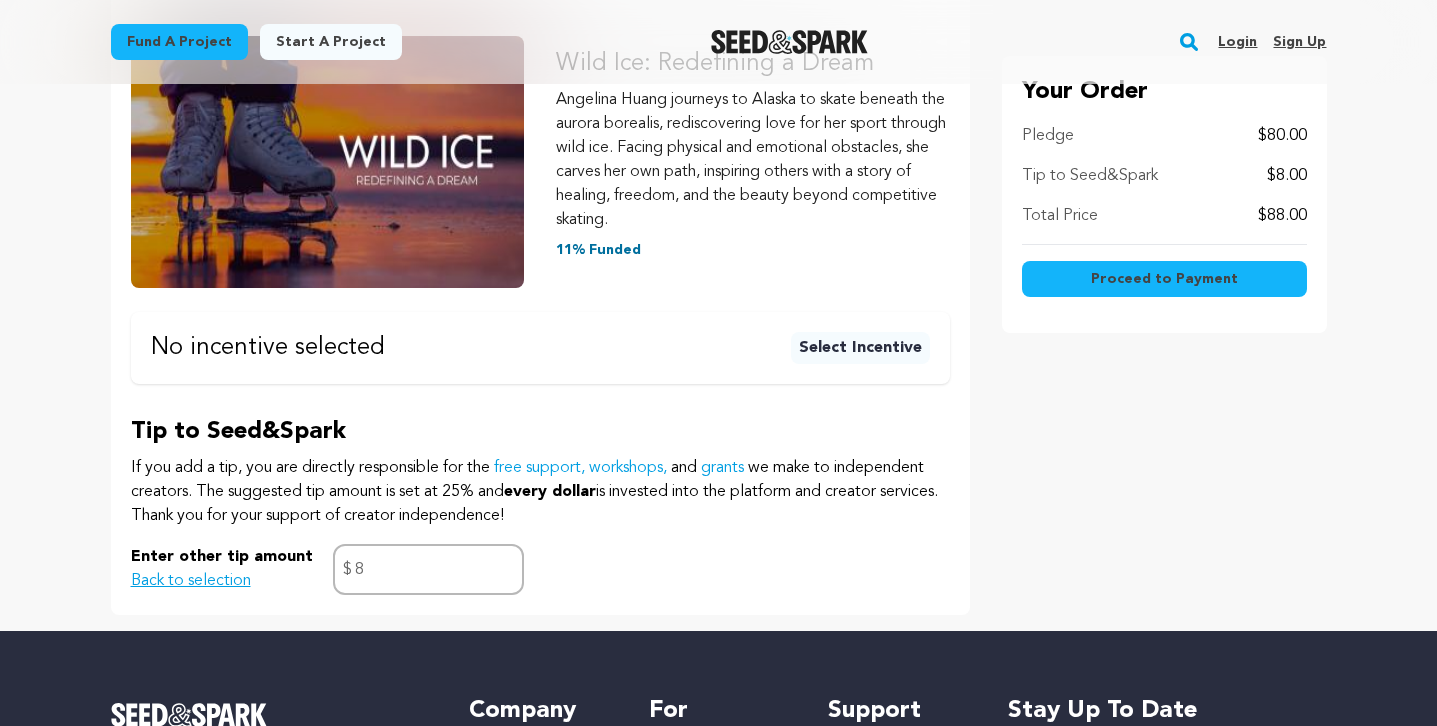 click on "Enter other tip amount
Back to selection
8
$" at bounding box center [540, 569] 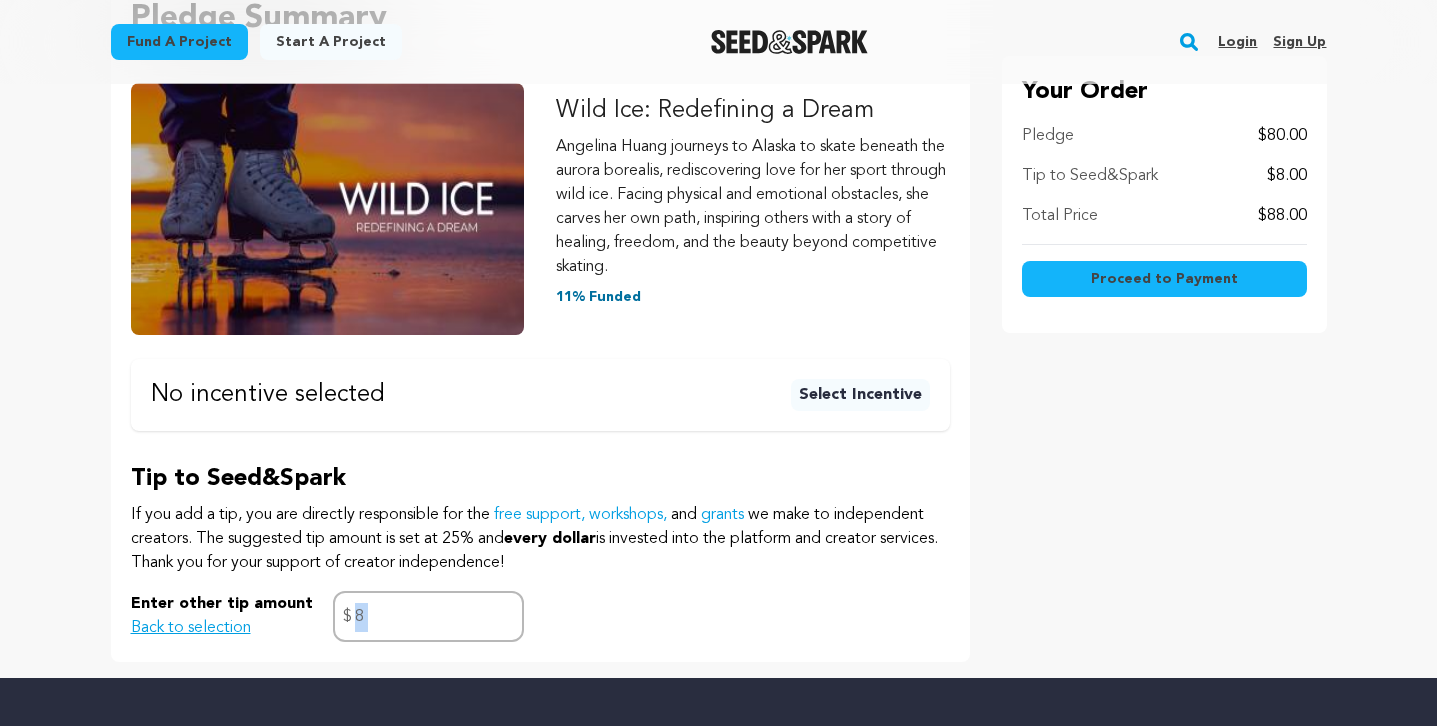scroll, scrollTop: 307, scrollLeft: 0, axis: vertical 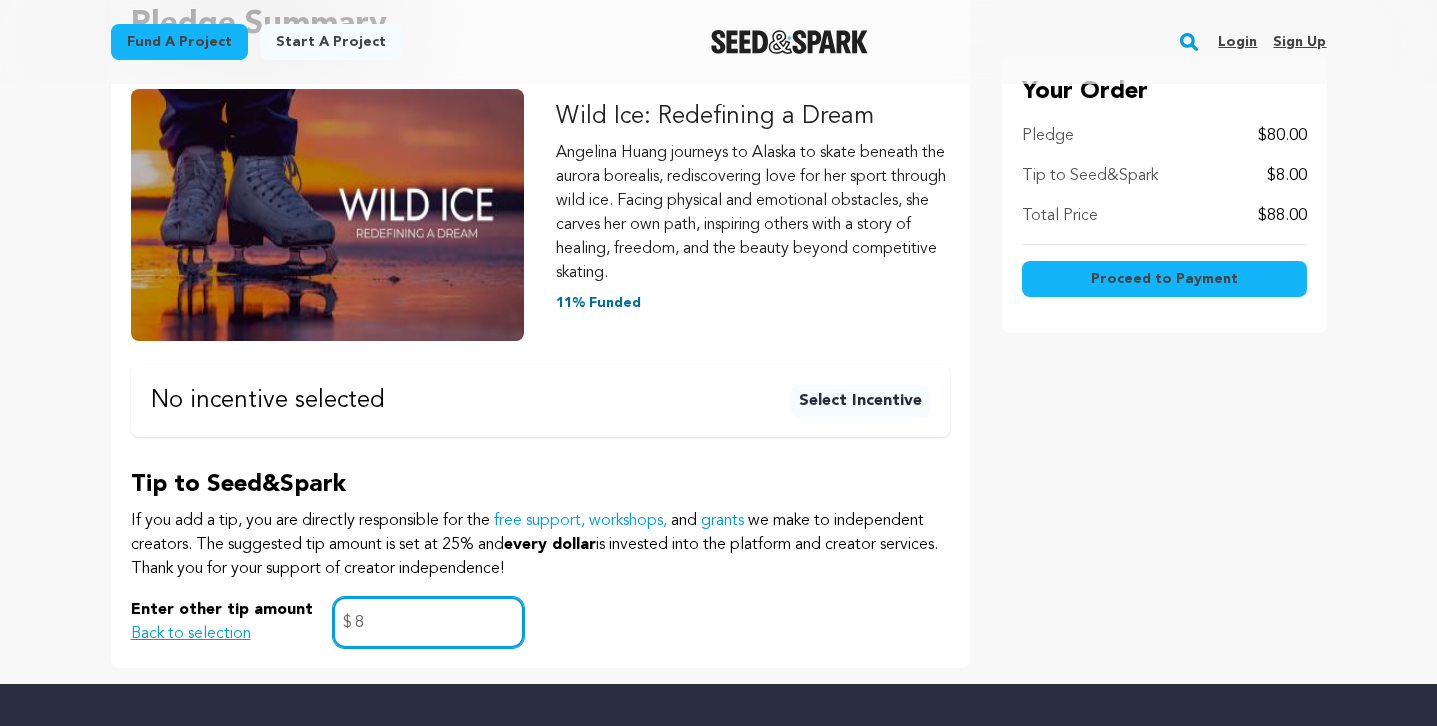 drag, startPoint x: 432, startPoint y: 618, endPoint x: 318, endPoint y: 620, distance: 114.01754 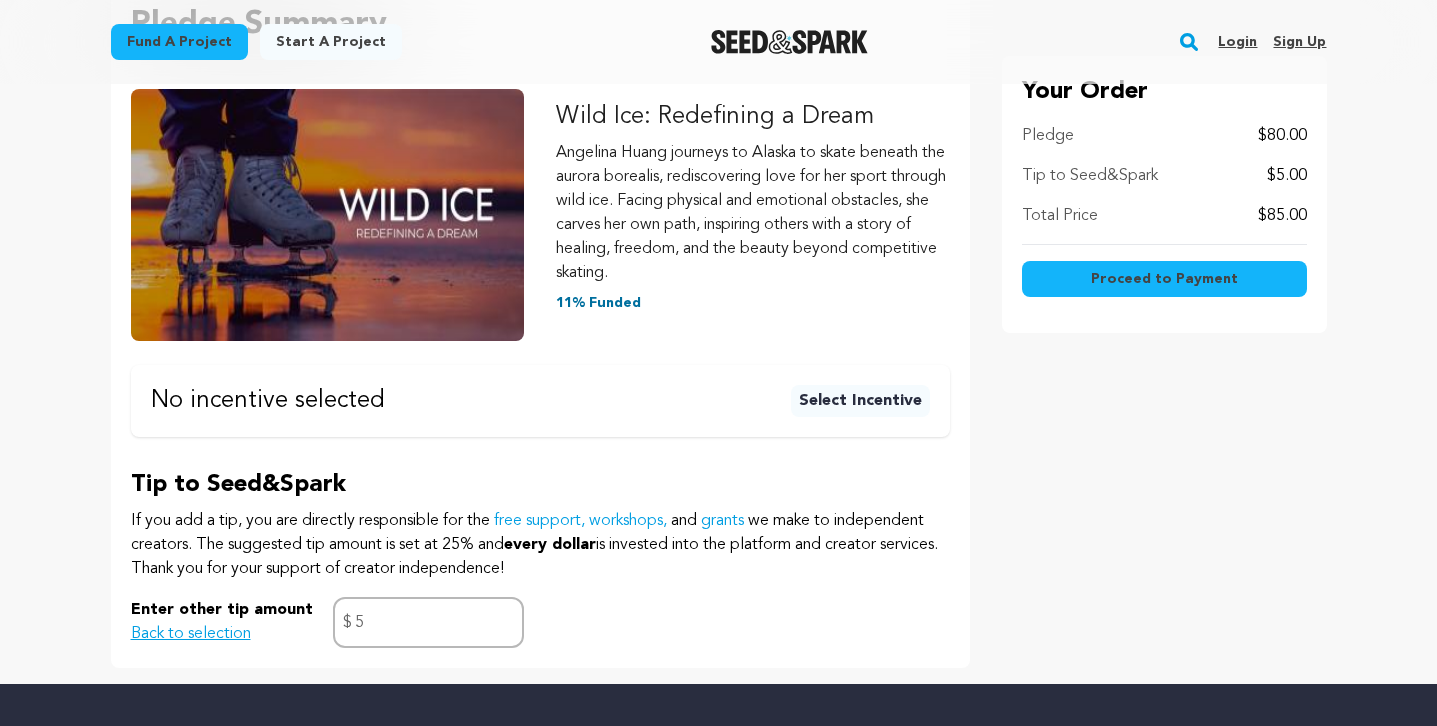 click on "Your Order
Pledge
$80.00
Tip to Seed&Spark
$5.00
Total Price
$85.00
Proceed to Payment" at bounding box center (1164, 324) 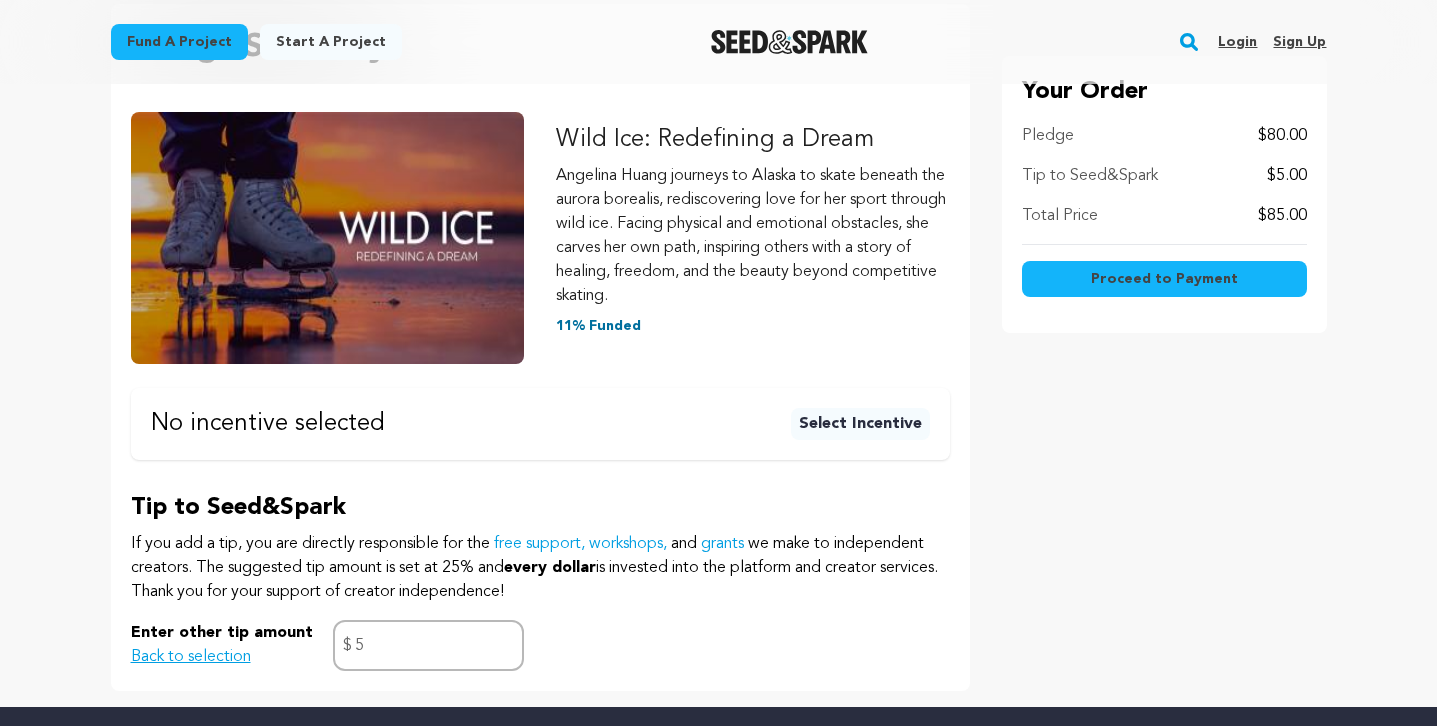 scroll, scrollTop: 303, scrollLeft: 0, axis: vertical 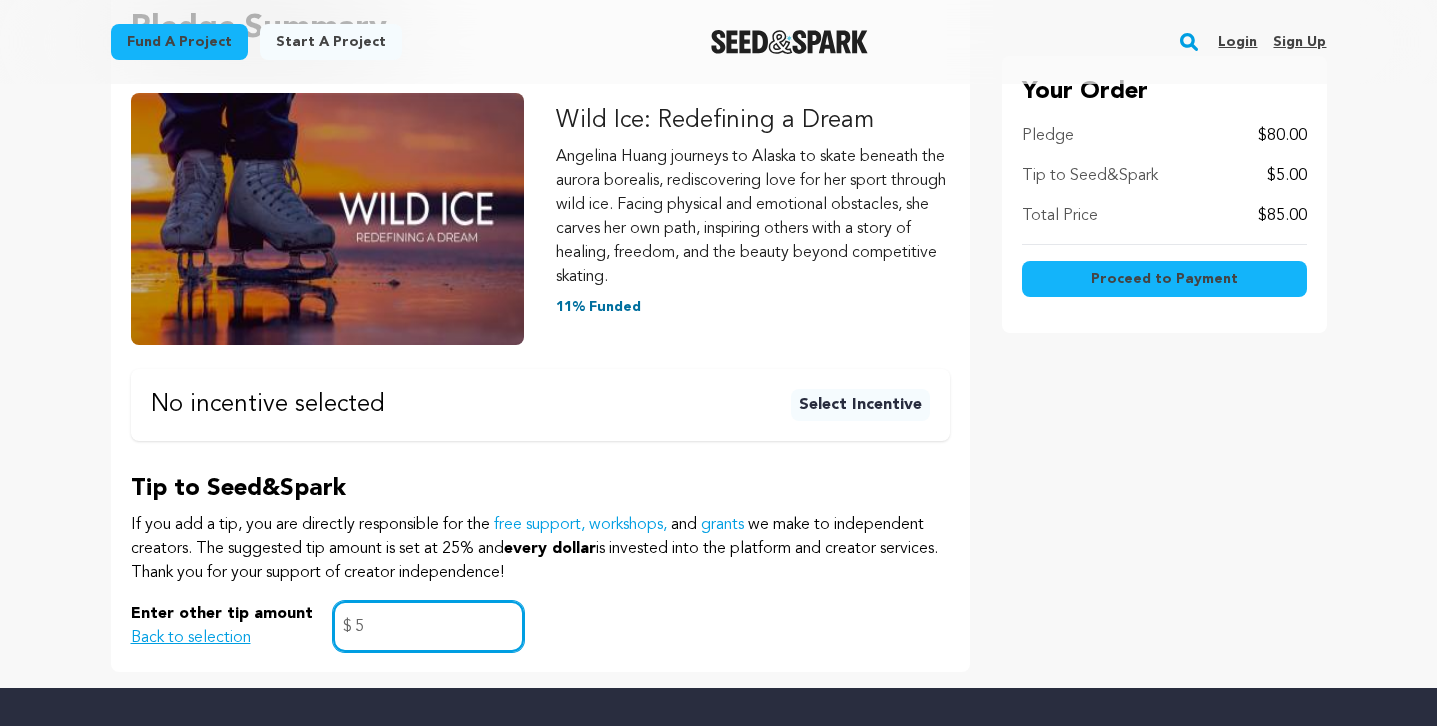 drag, startPoint x: 410, startPoint y: 627, endPoint x: 341, endPoint y: 628, distance: 69.00725 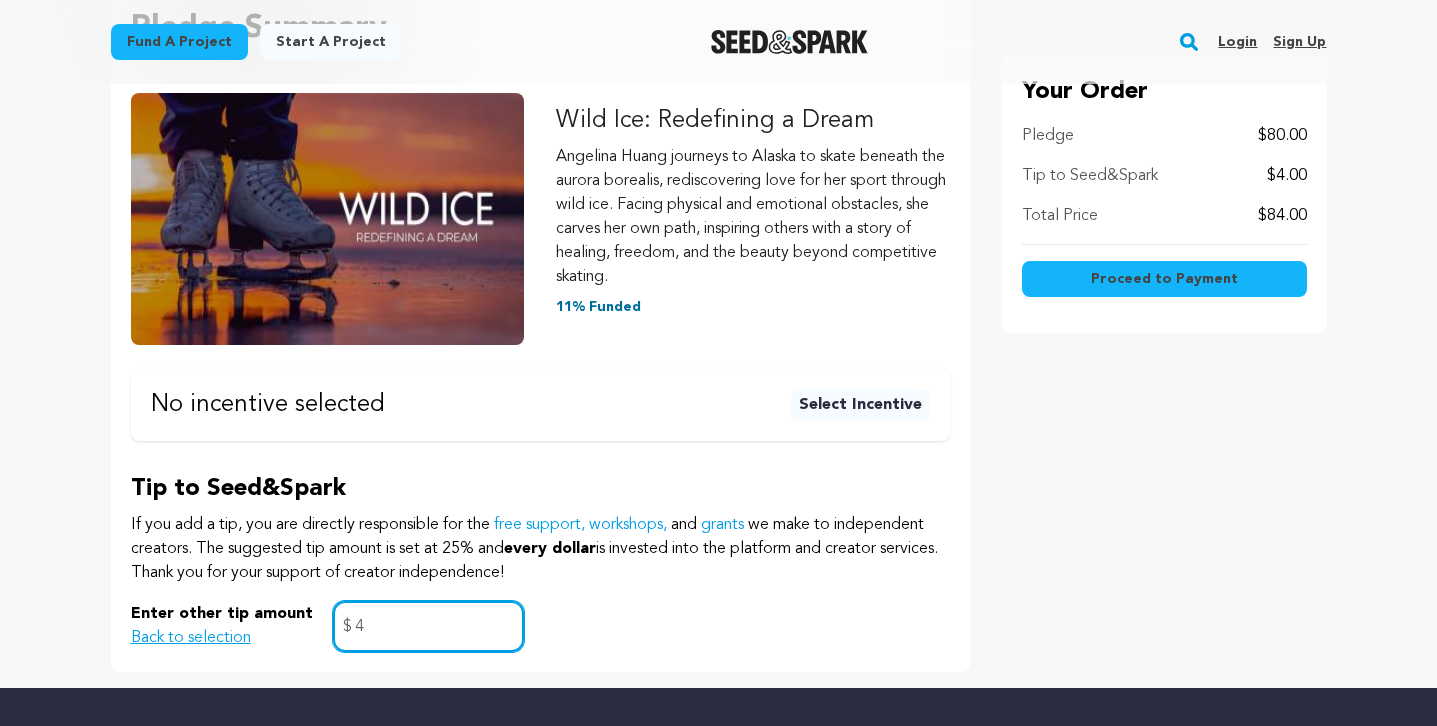 type on "4" 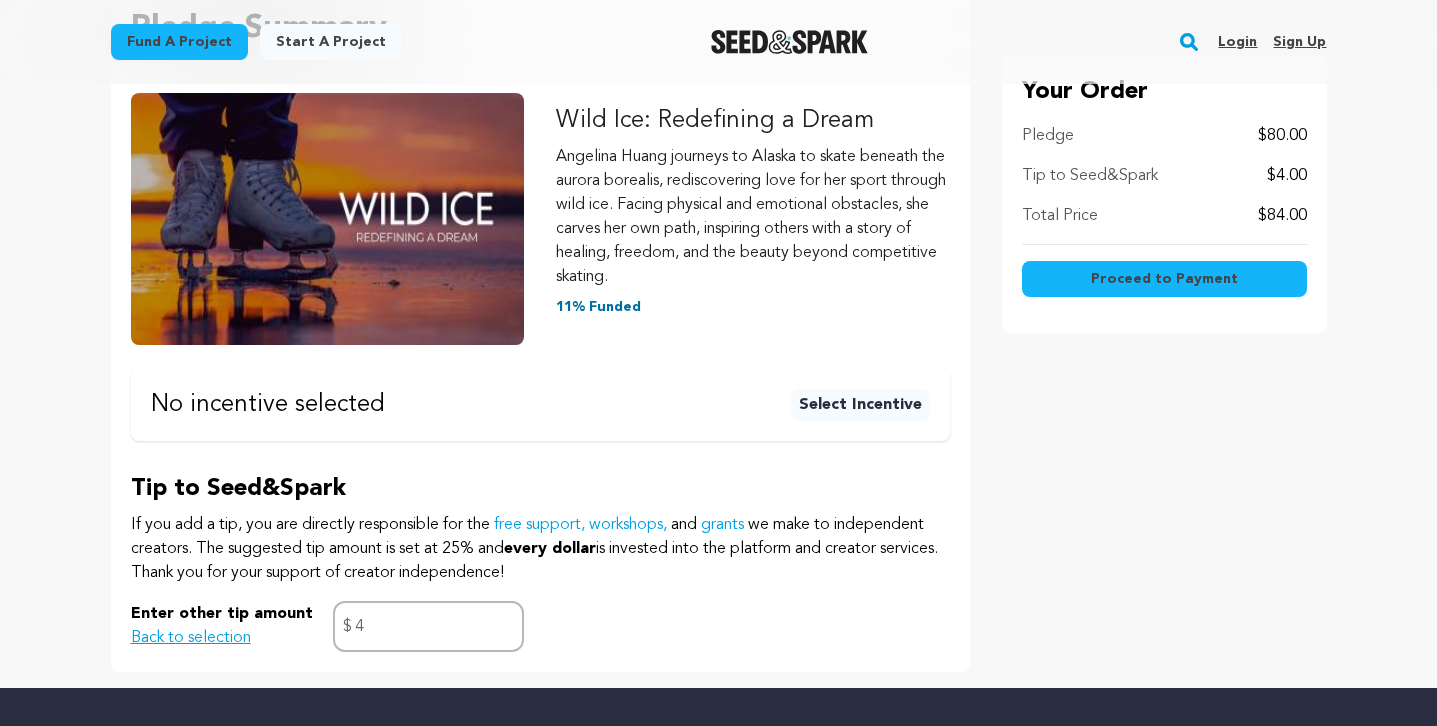 click on "Enter other tip amount
Back to selection
4
$" at bounding box center [540, 626] 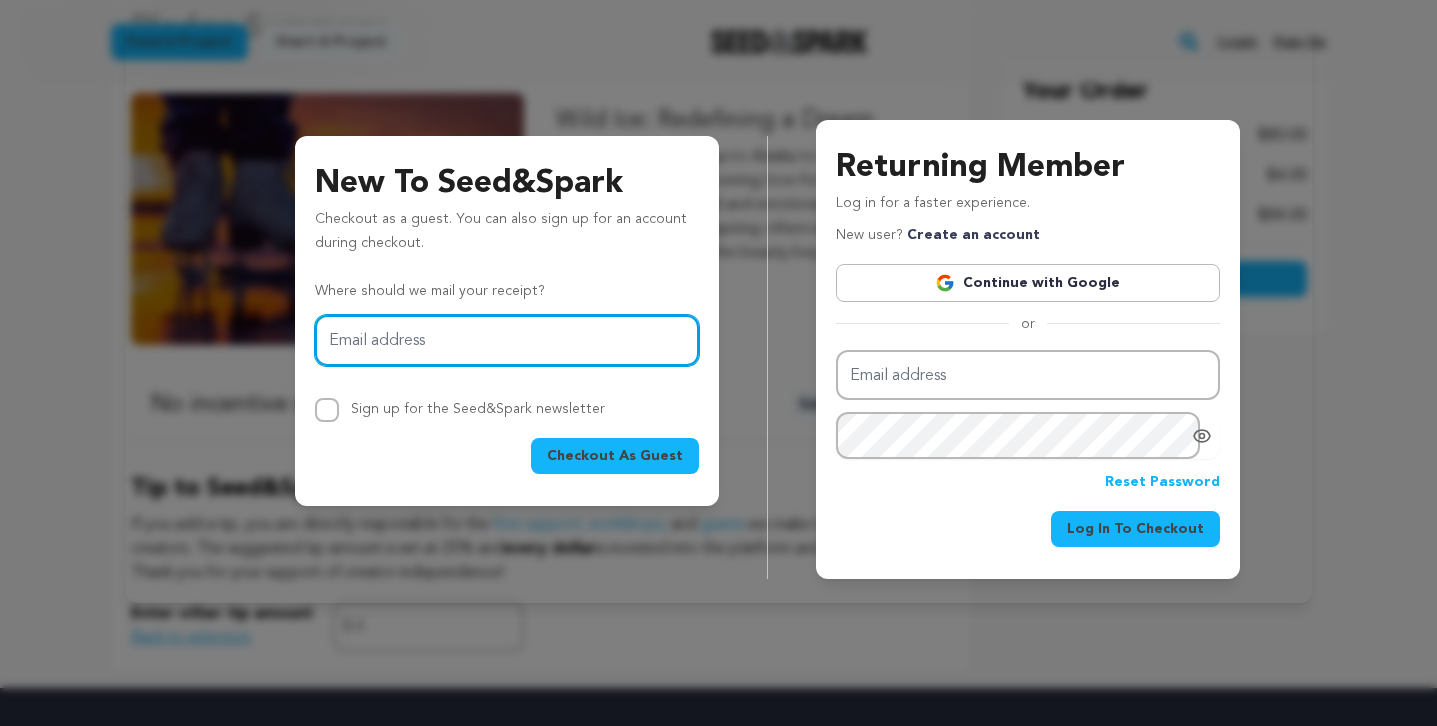 click on "Email address" at bounding box center [507, 340] 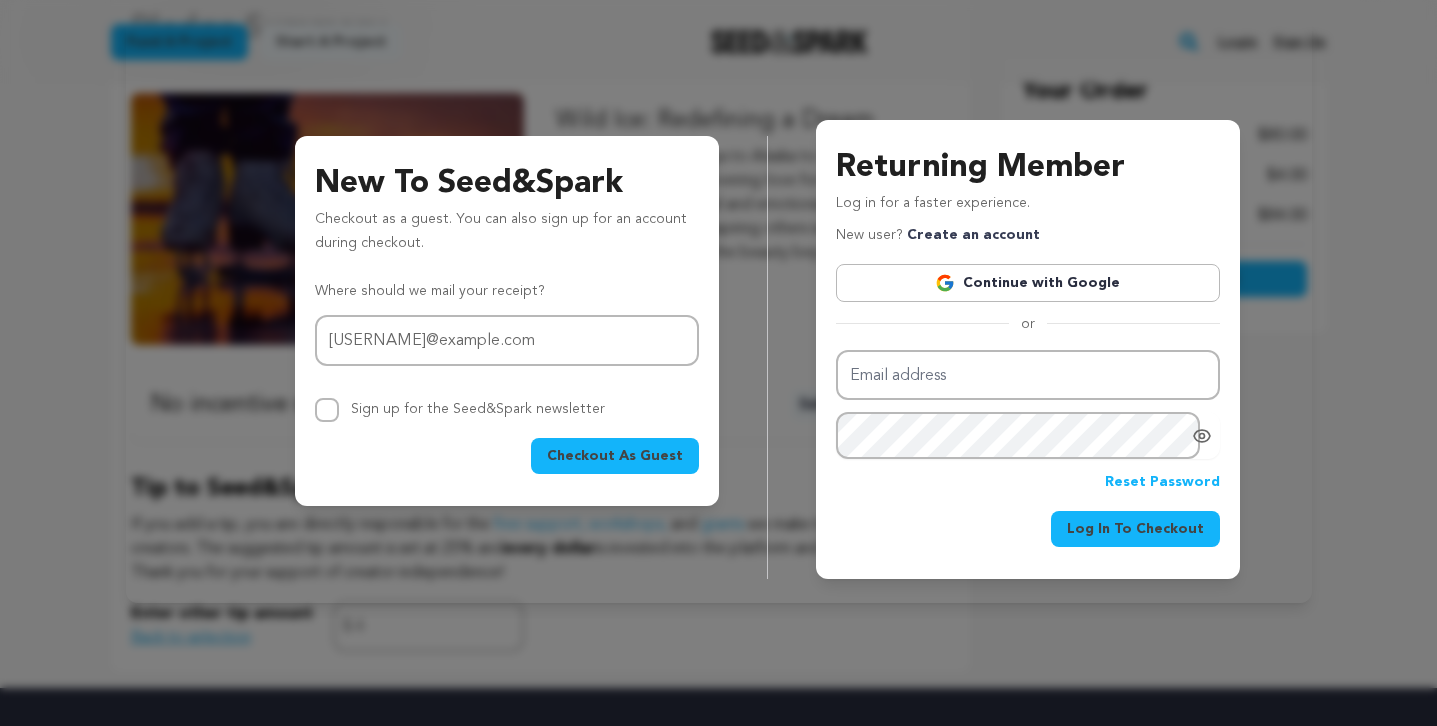 click on "Checkout As Guest" at bounding box center (615, 456) 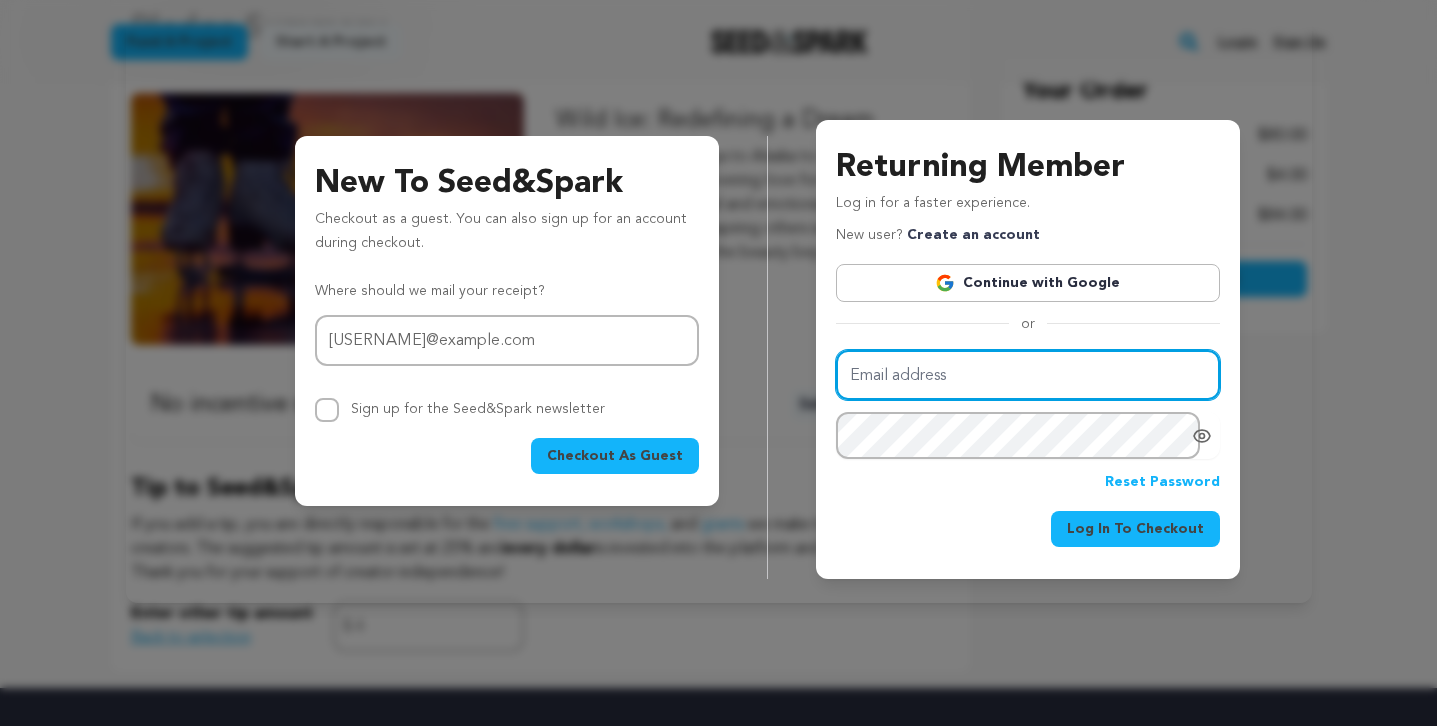 click on "Email address" at bounding box center (1028, 375) 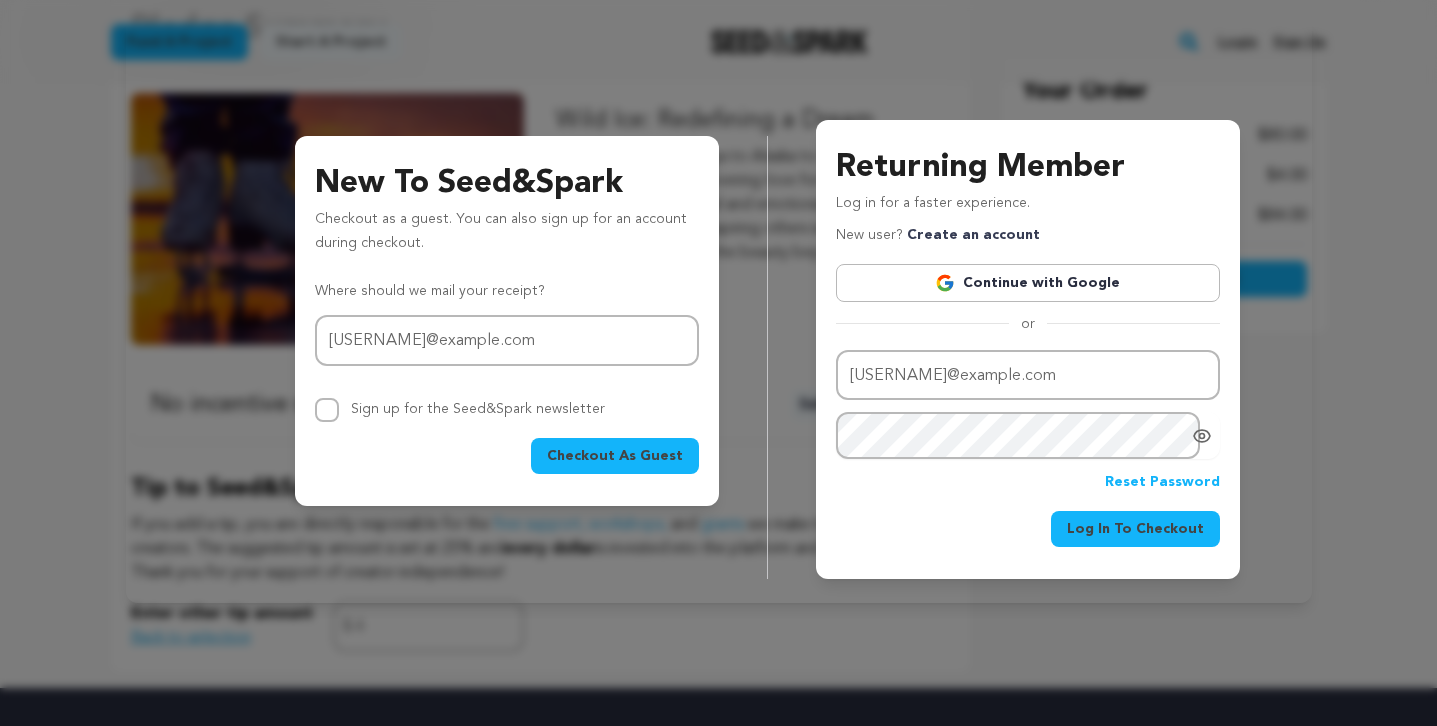 click on "Log In To Checkout" at bounding box center [1135, 529] 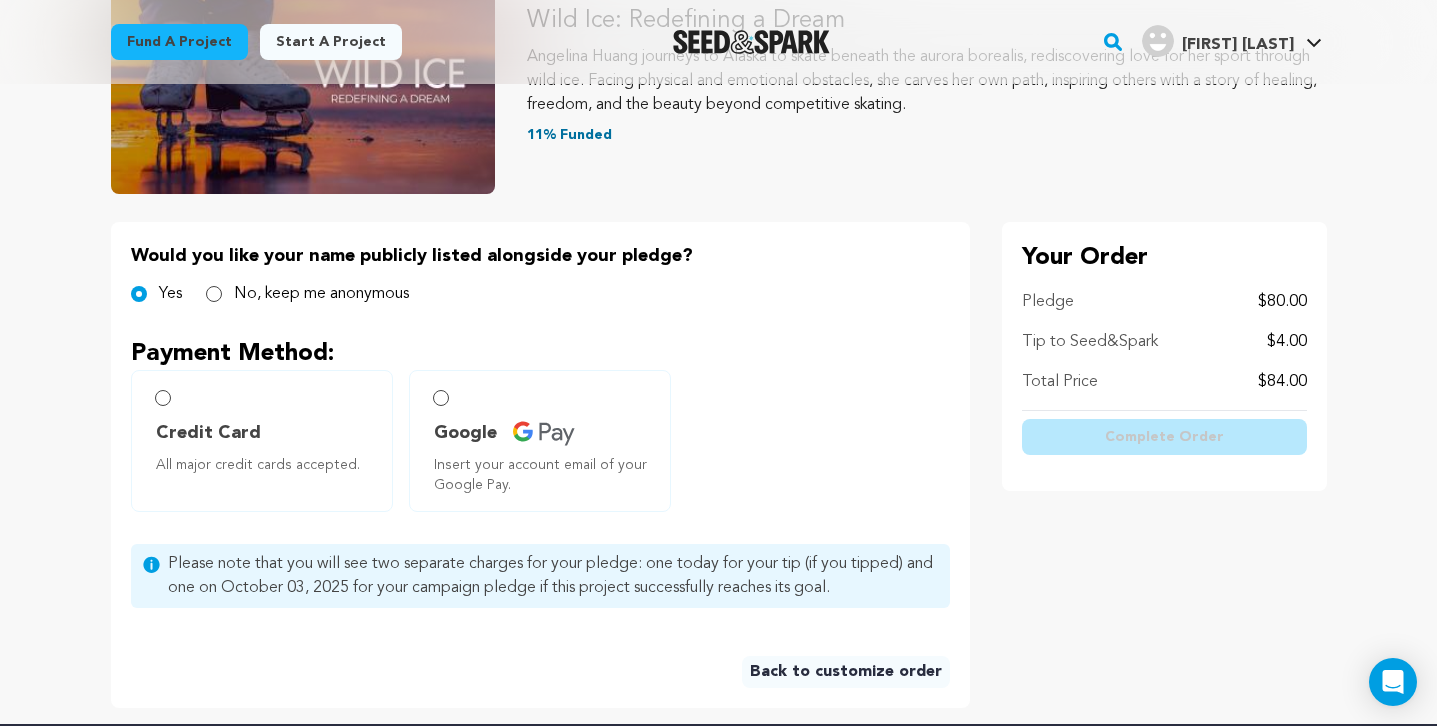 scroll, scrollTop: 241, scrollLeft: 0, axis: vertical 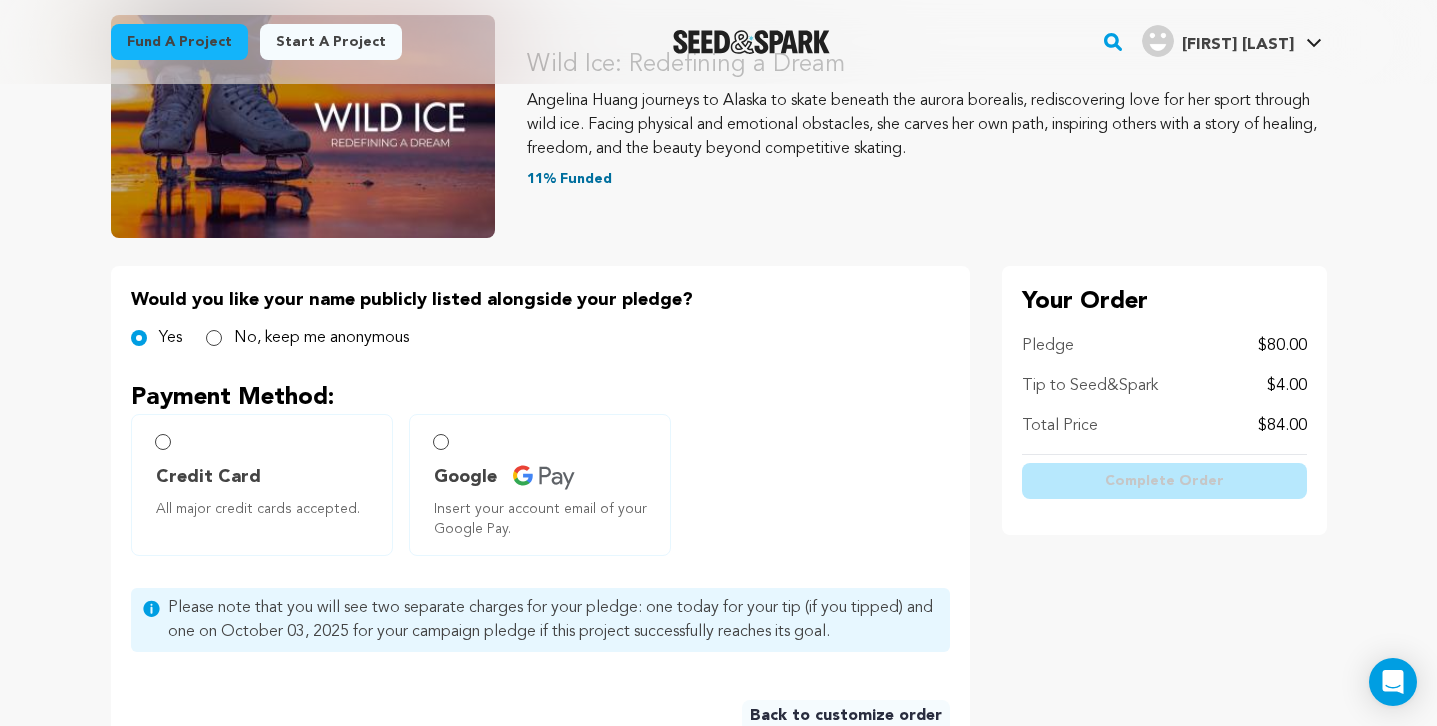 click on "Credit Card
All major credit cards accepted." at bounding box center [262, 485] 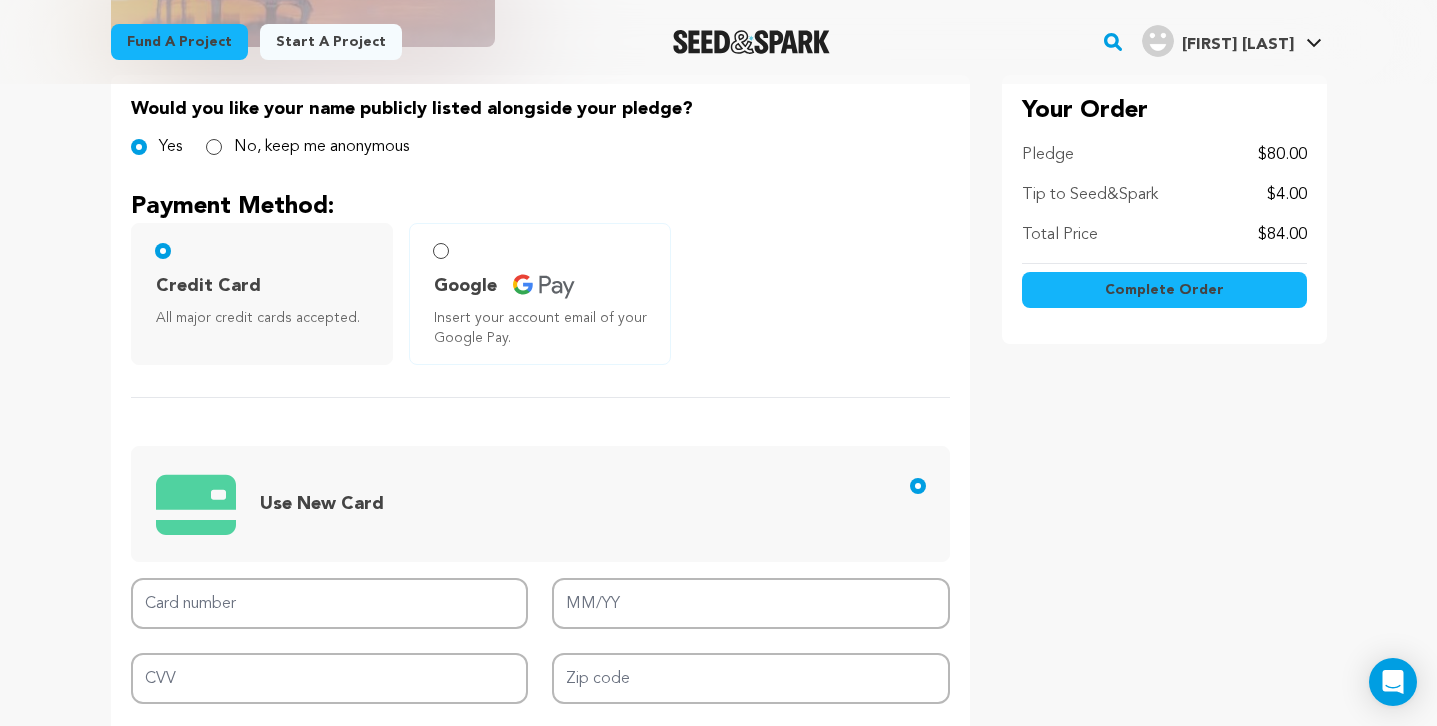scroll, scrollTop: 477, scrollLeft: 0, axis: vertical 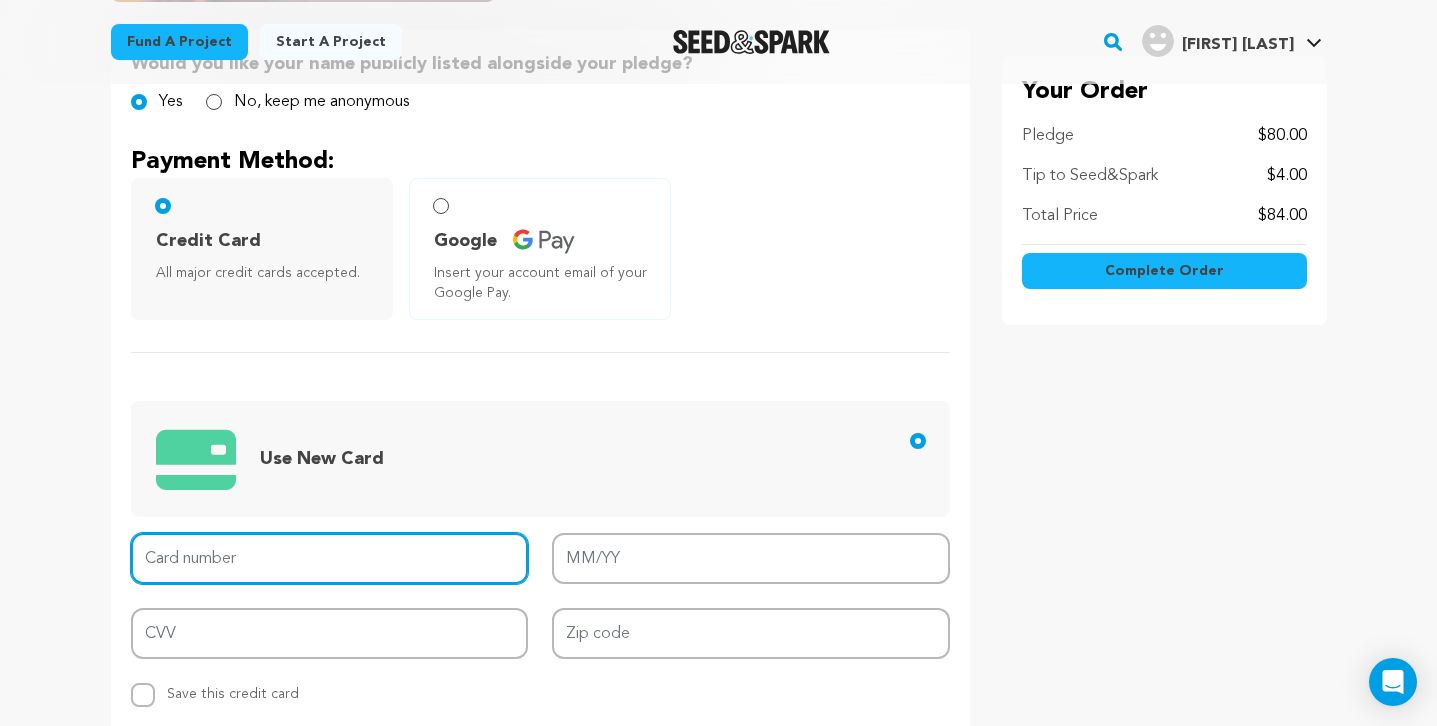 click on "Card number" at bounding box center [330, 558] 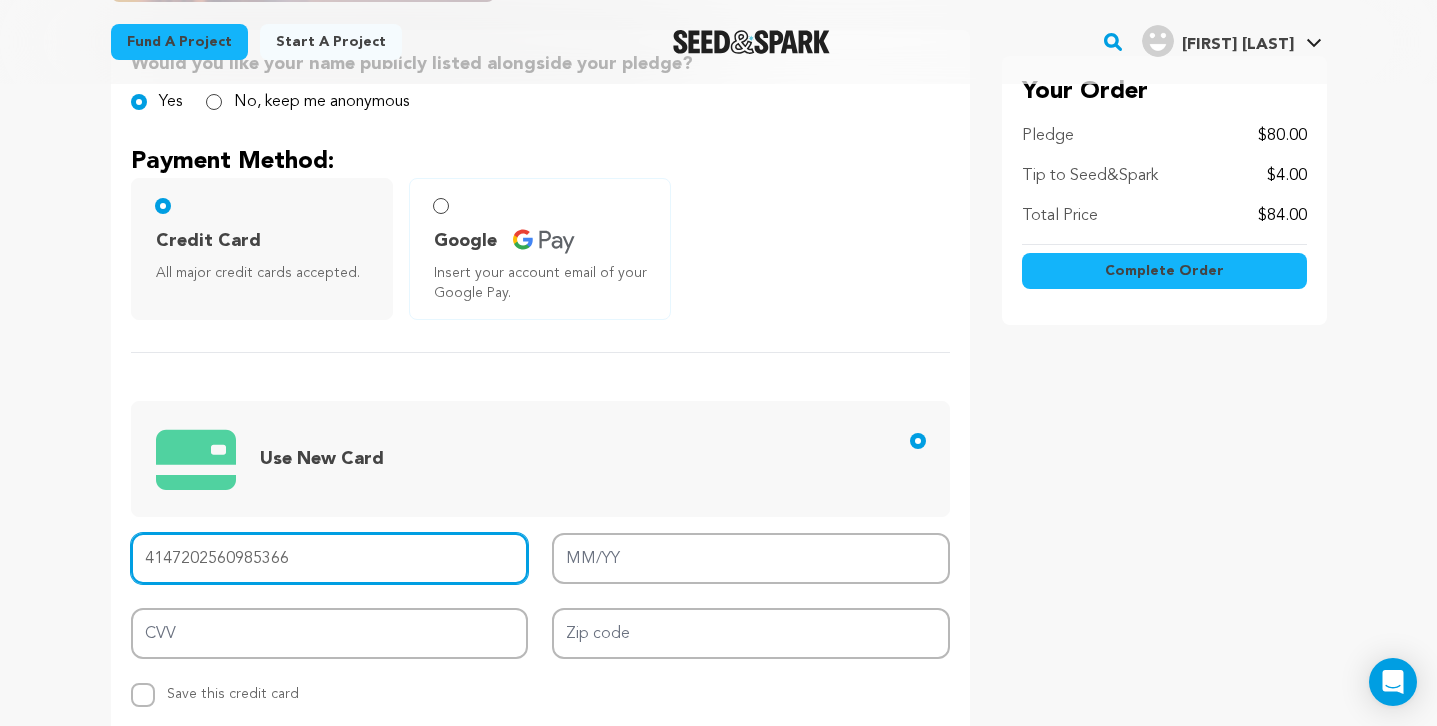 type on "4147 2025 6098 5366" 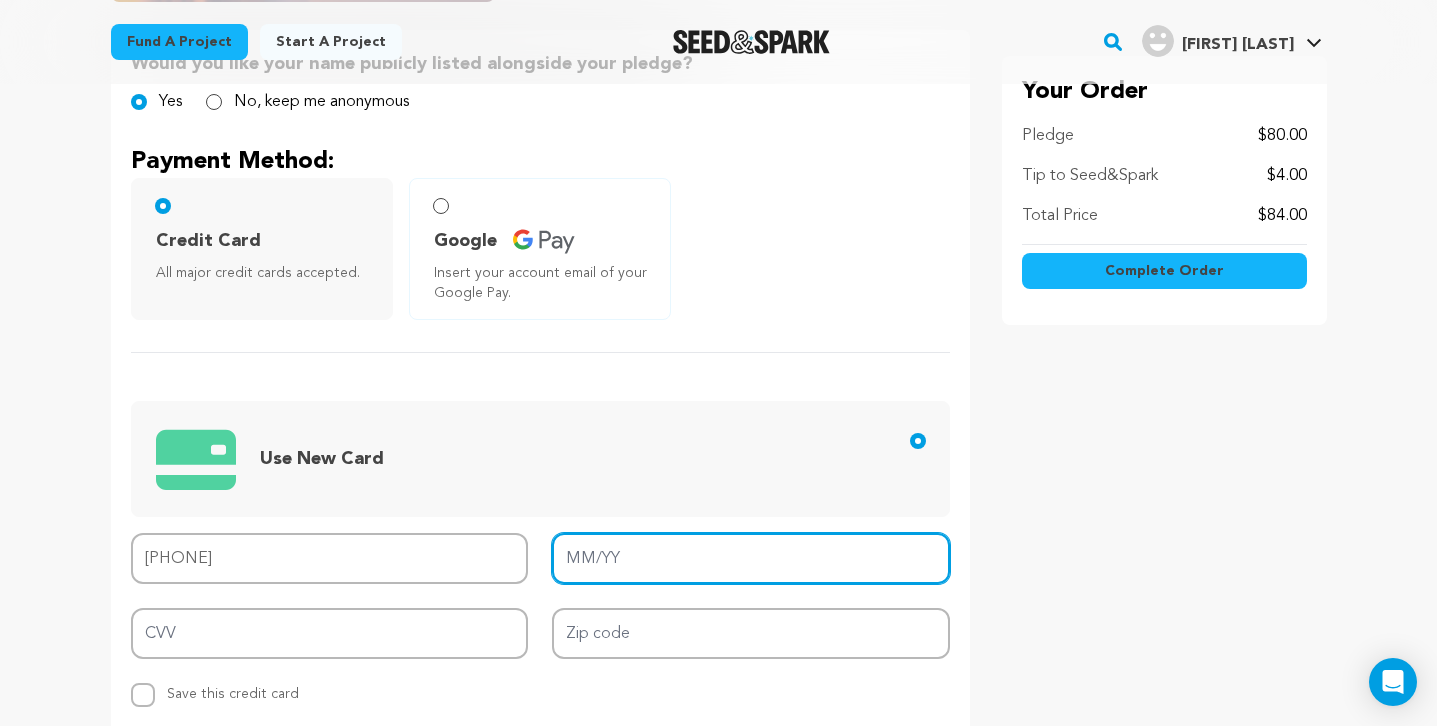 type on "08/27" 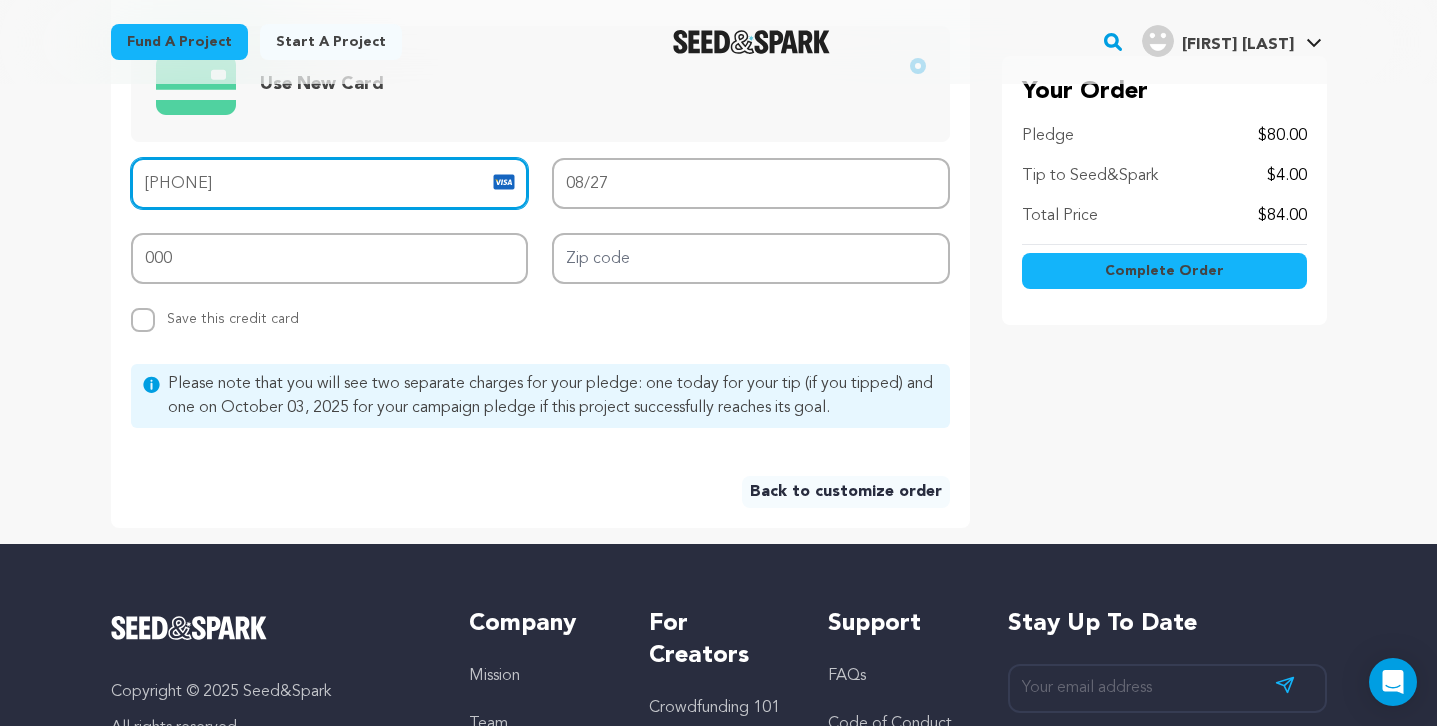 scroll, scrollTop: 862, scrollLeft: 0, axis: vertical 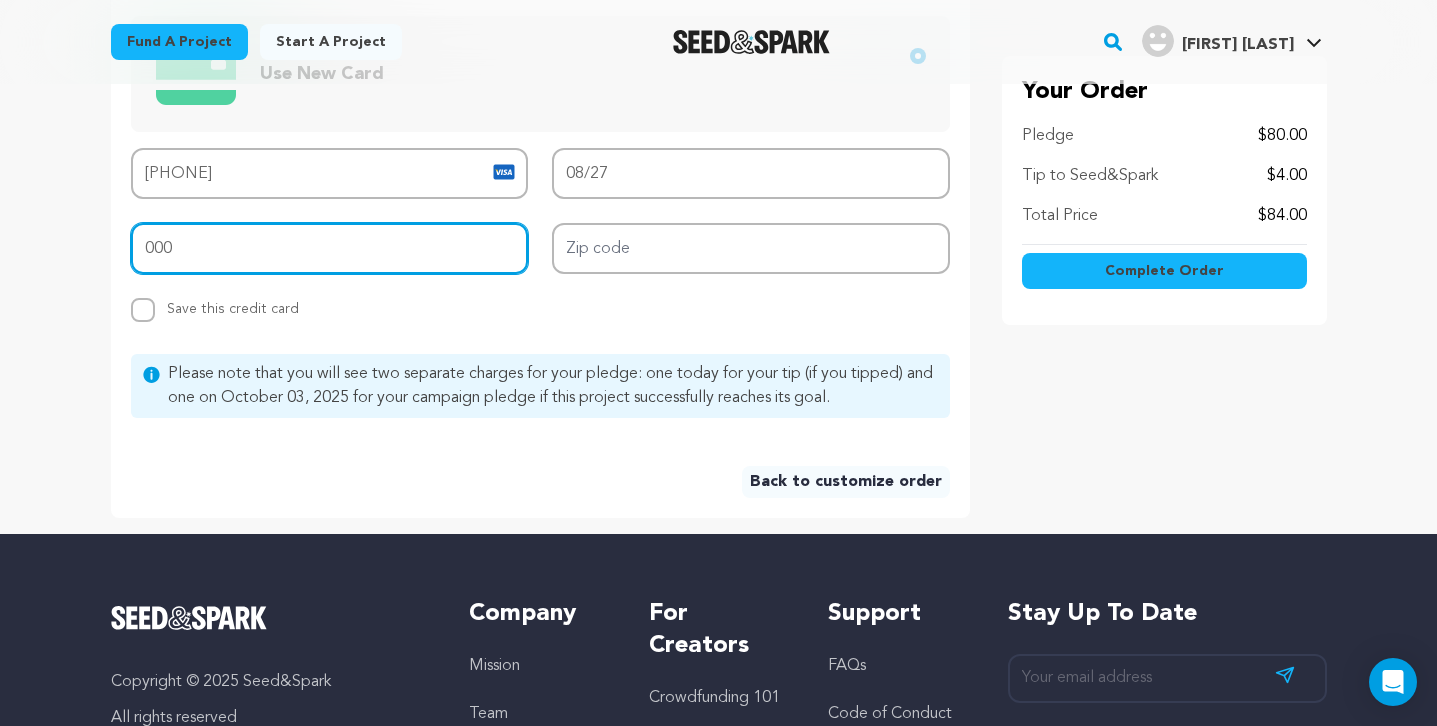 click on "000" at bounding box center [330, 248] 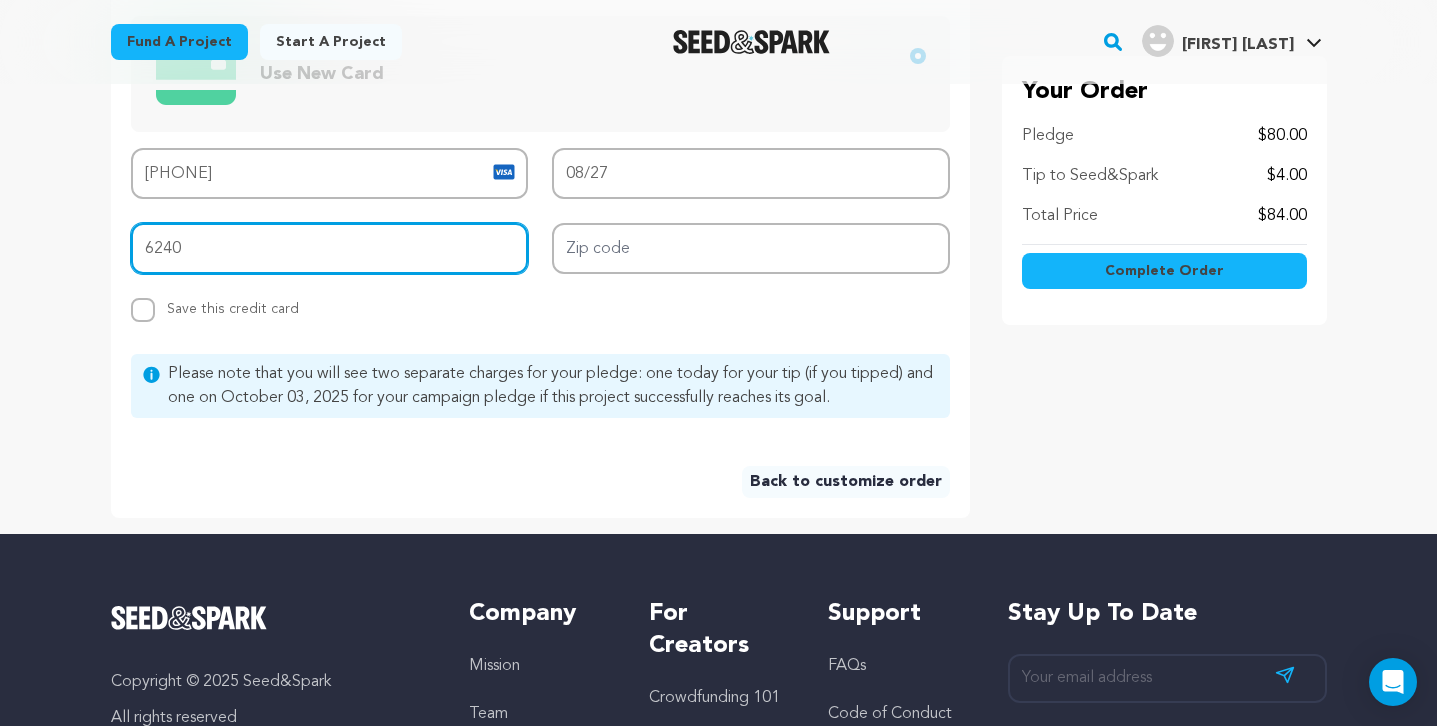 drag, startPoint x: 308, startPoint y: 244, endPoint x: 66, endPoint y: 216, distance: 243.61446 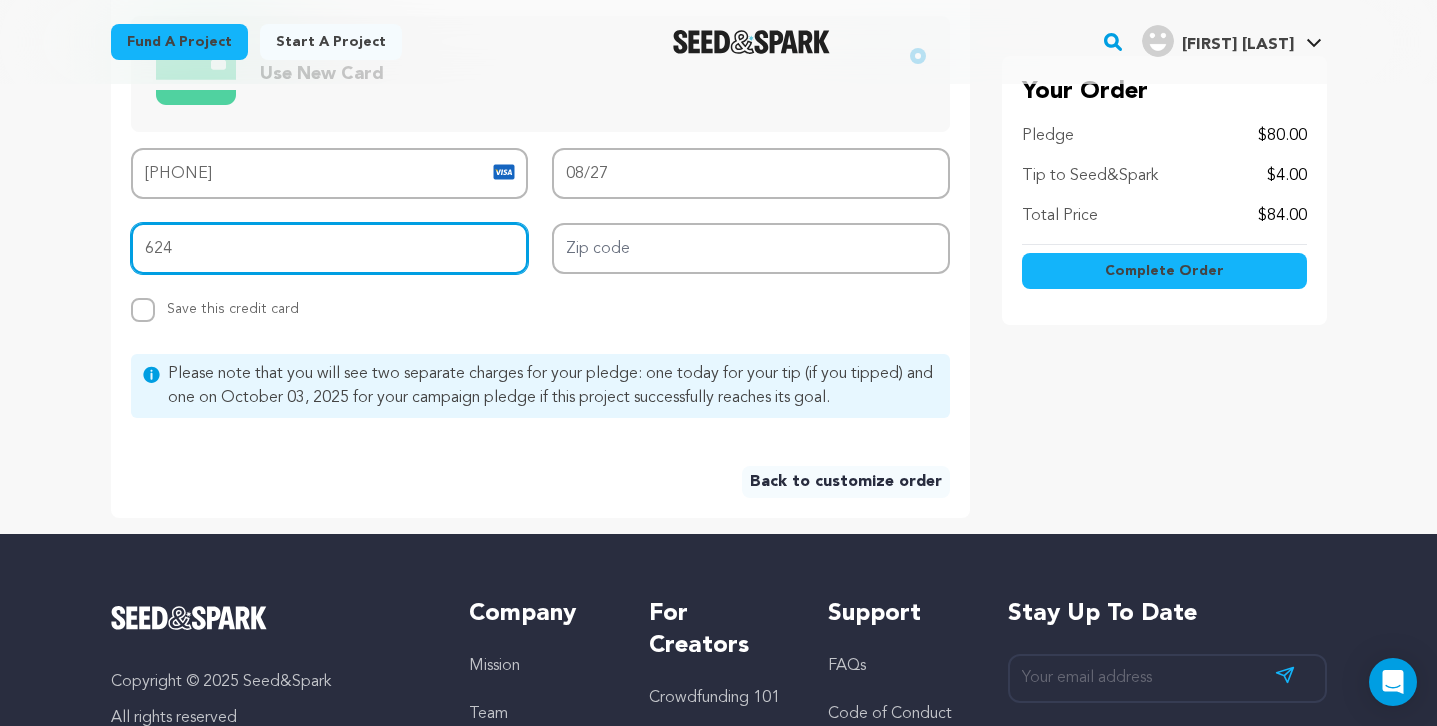 type on "624" 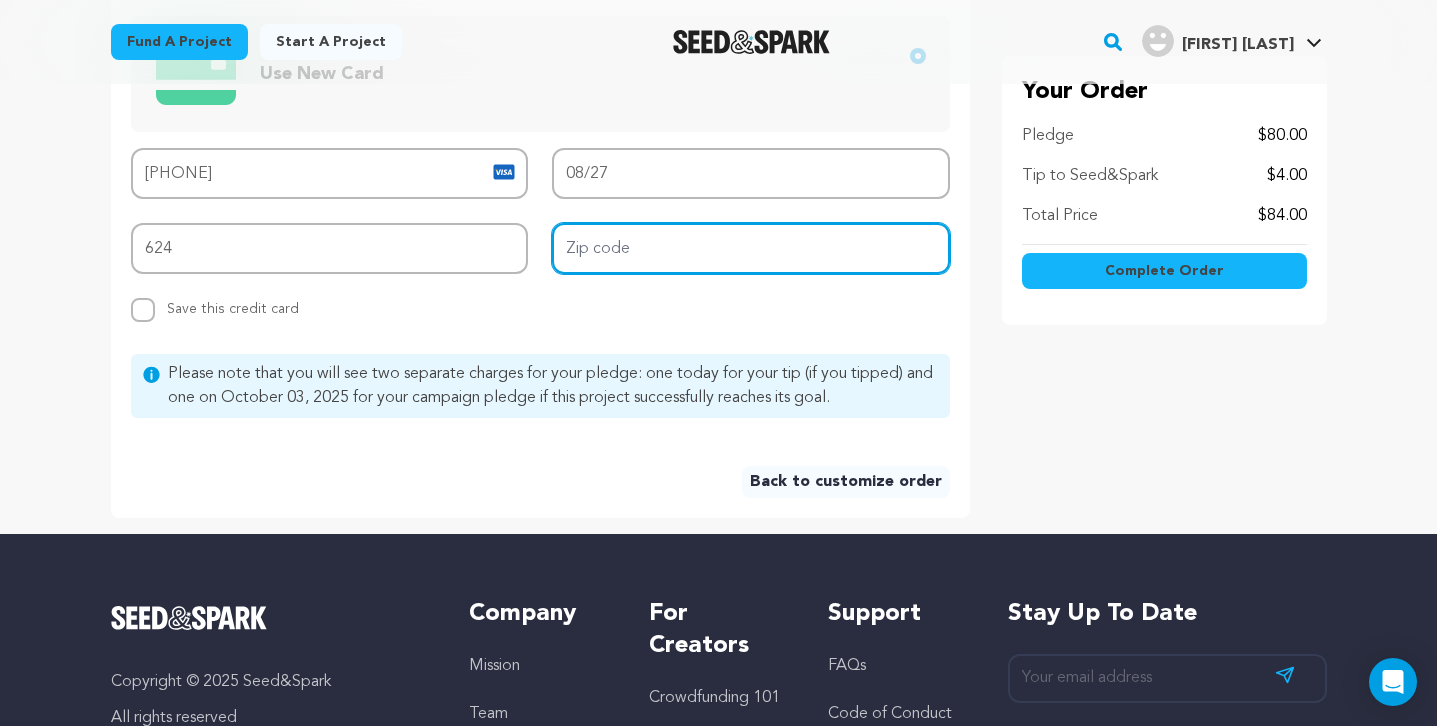 click on "Zip code" at bounding box center [751, 248] 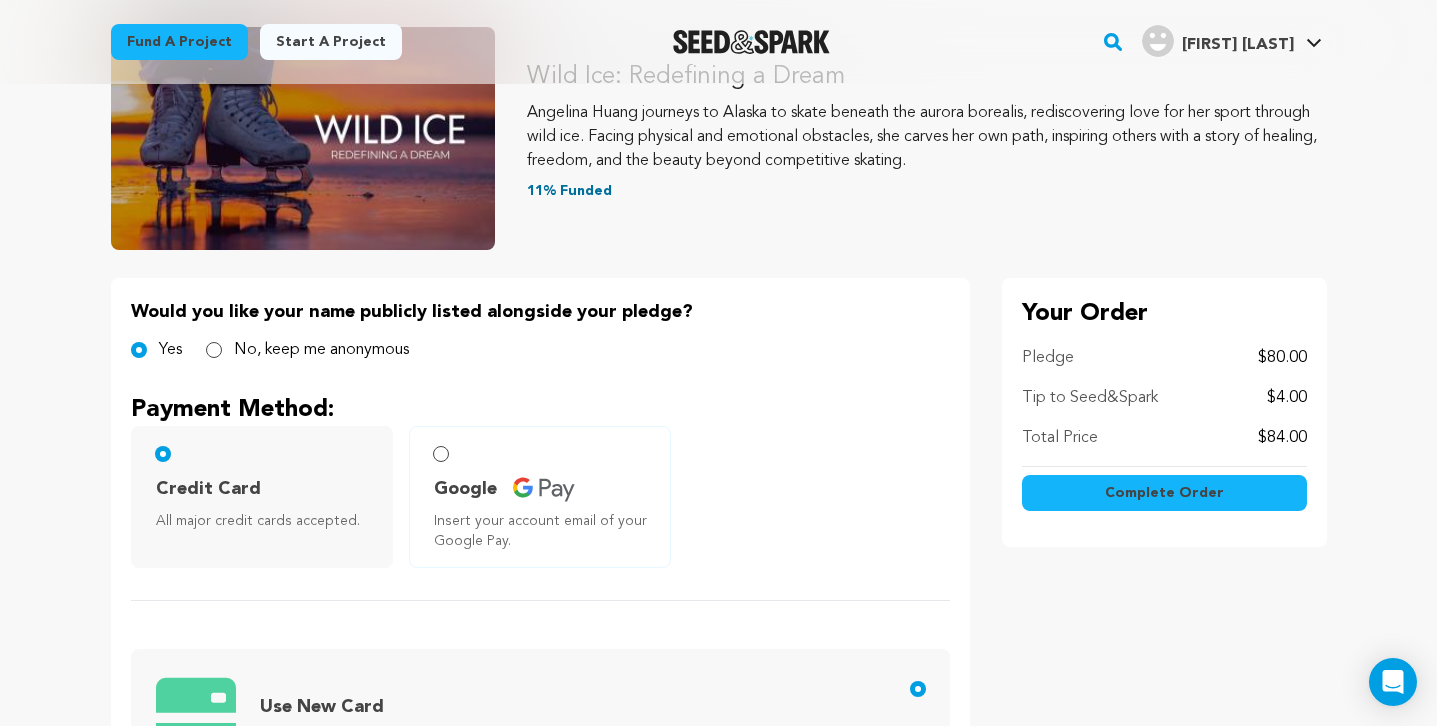 scroll, scrollTop: 231, scrollLeft: 0, axis: vertical 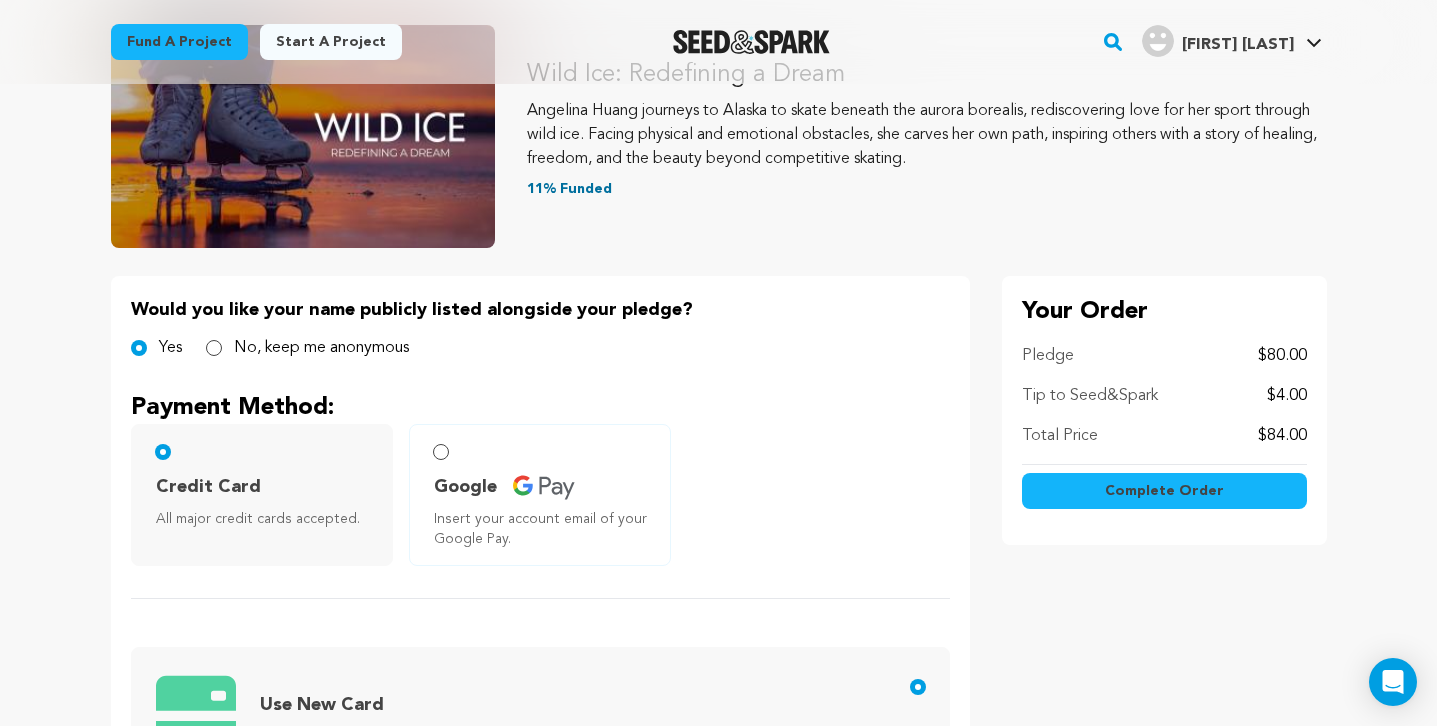 click on "Complete Order" at bounding box center (1164, 491) 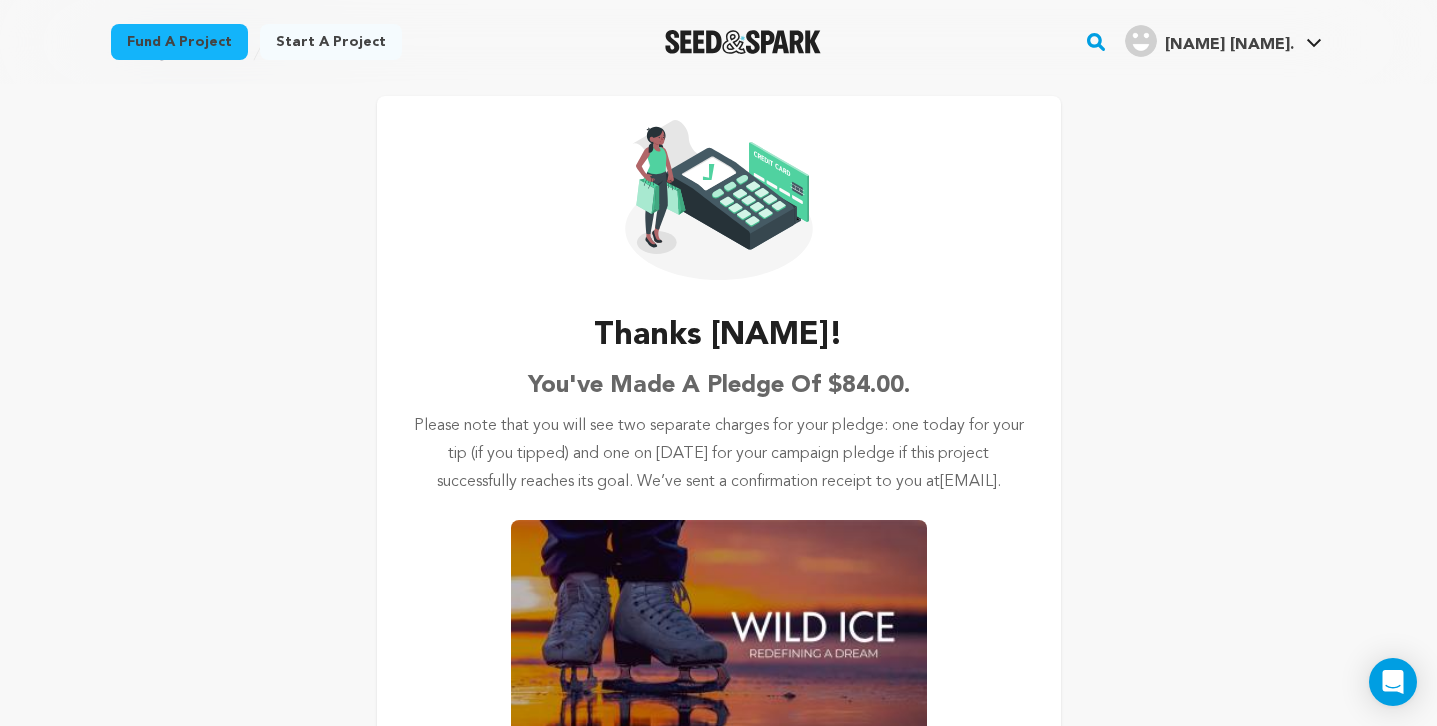 scroll, scrollTop: 37, scrollLeft: 0, axis: vertical 